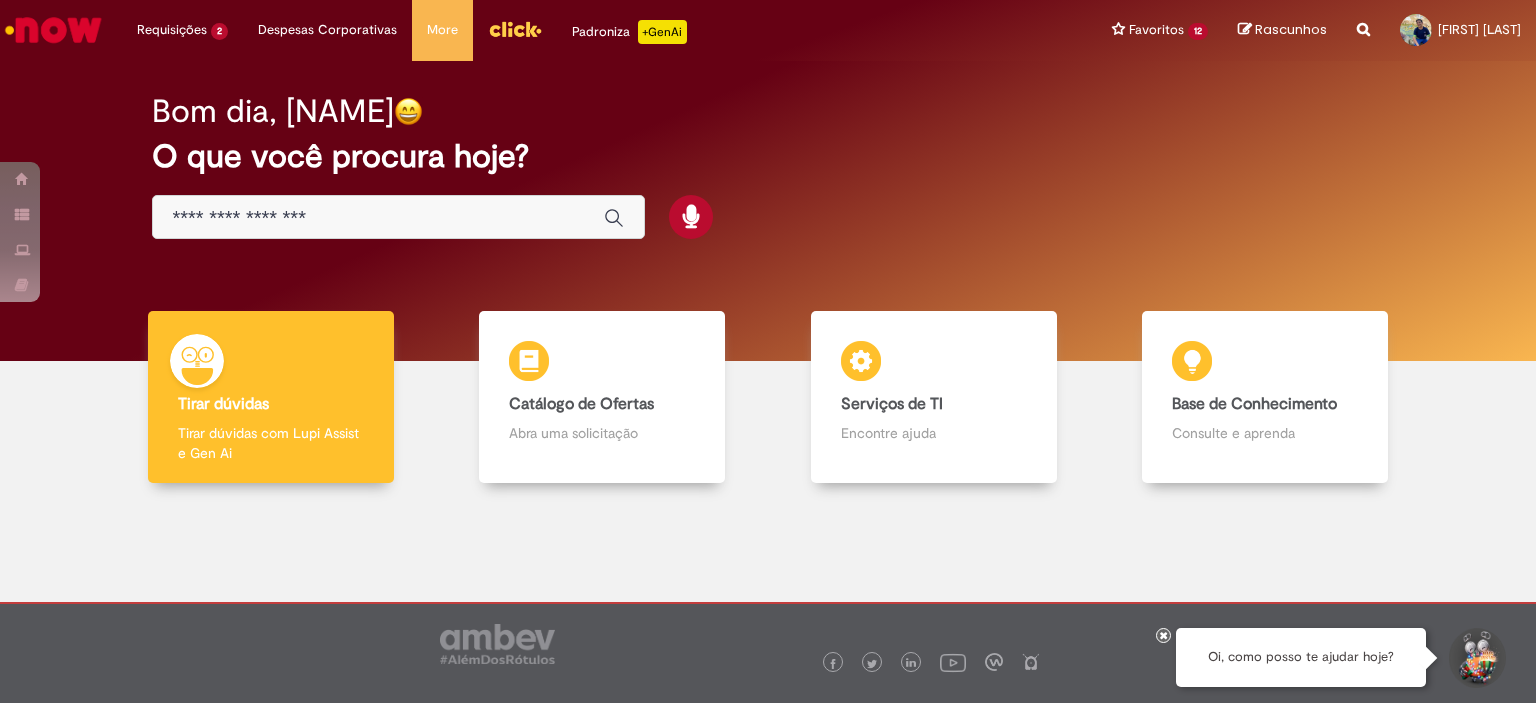 scroll, scrollTop: 0, scrollLeft: 0, axis: both 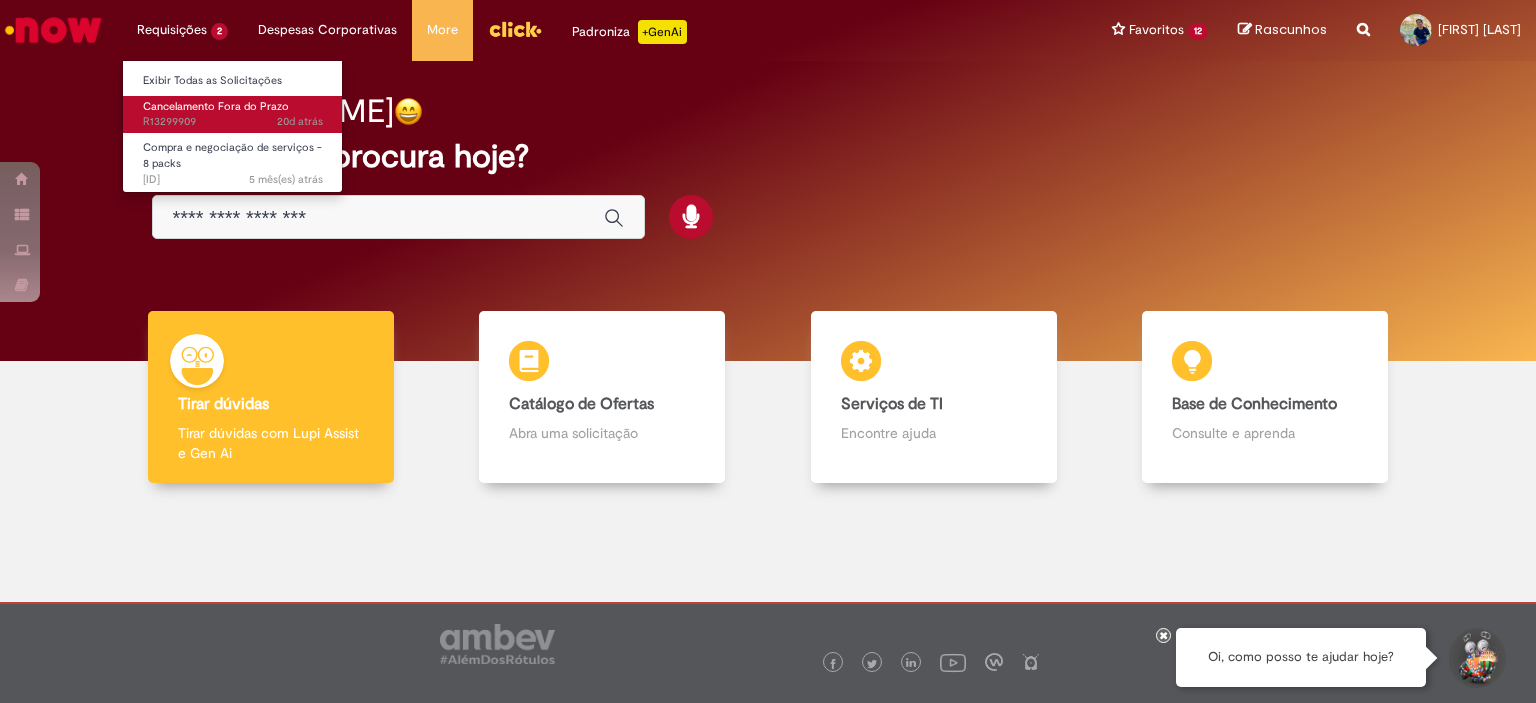 click on "Cancelamento Fora do Prazo" at bounding box center (216, 106) 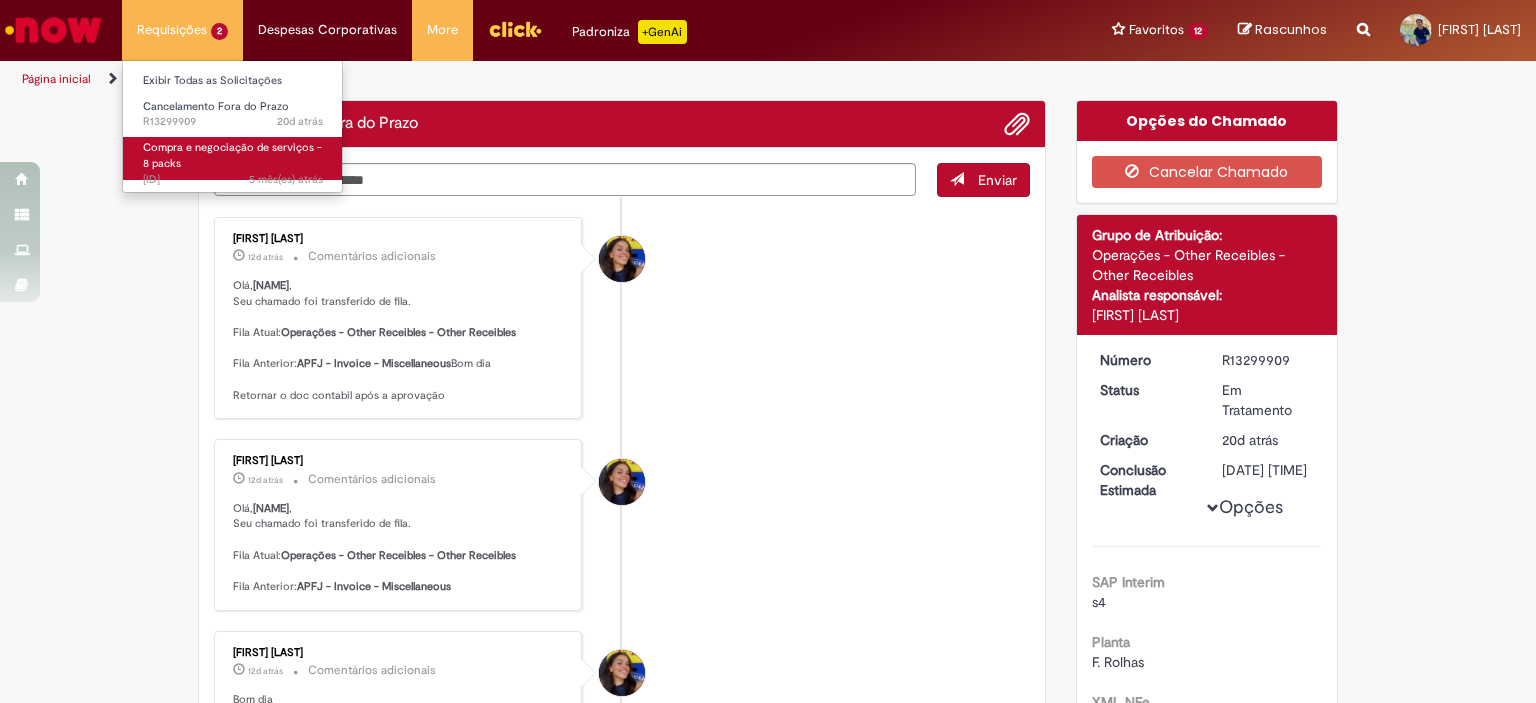 click on "Compra e negociação de serviços - 8 packs
5 mês(es) atrás 5 meses atrás  [ID]" at bounding box center [233, 158] 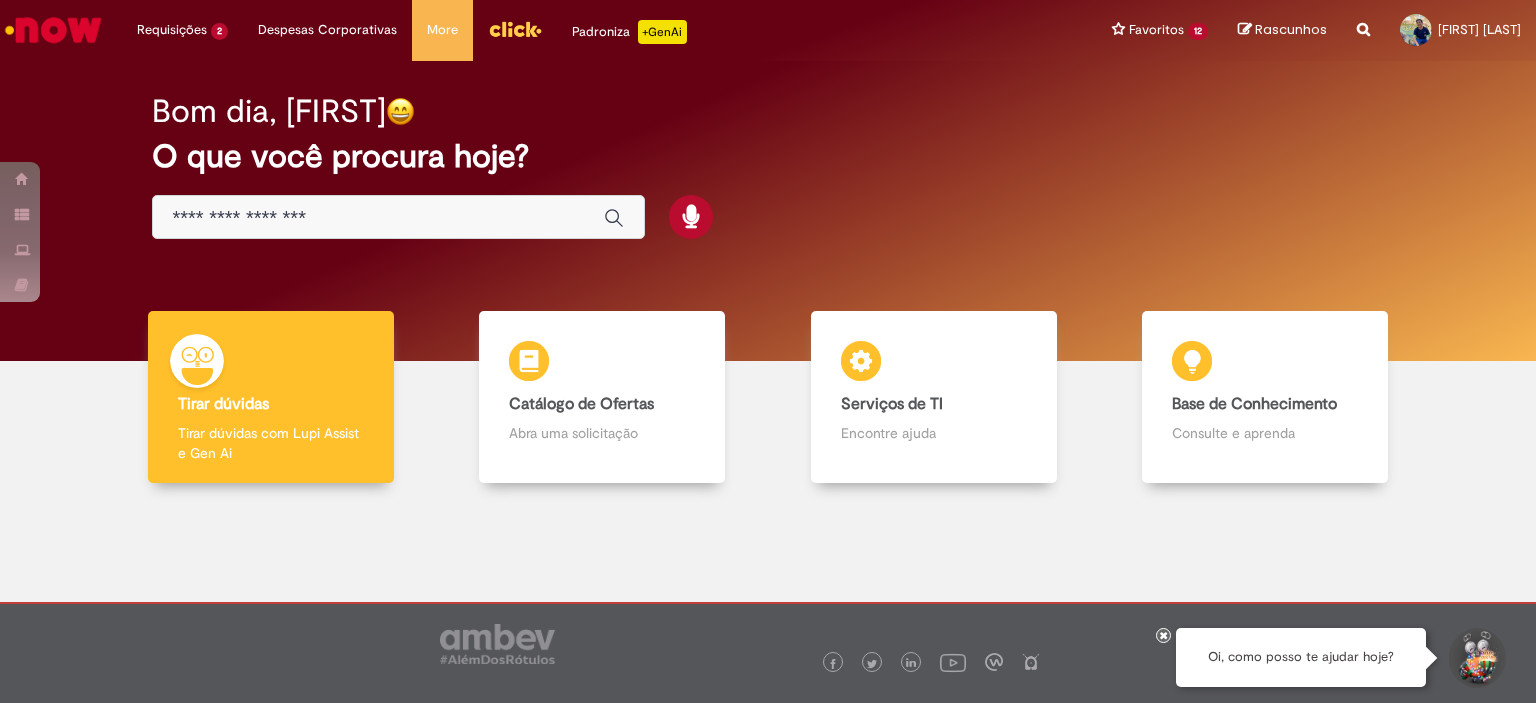 scroll, scrollTop: 0, scrollLeft: 0, axis: both 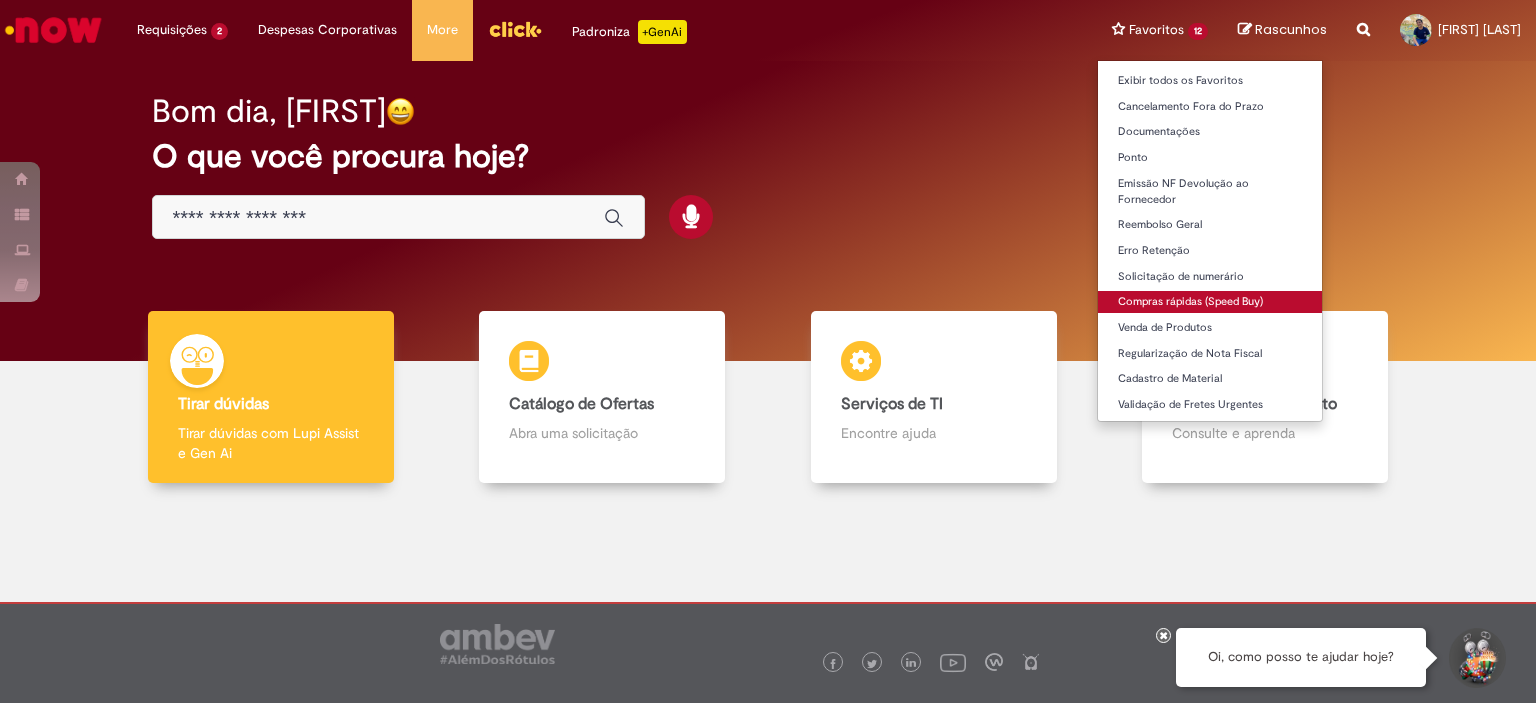 click on "Compras rápidas (Speed Buy)" at bounding box center (1210, 302) 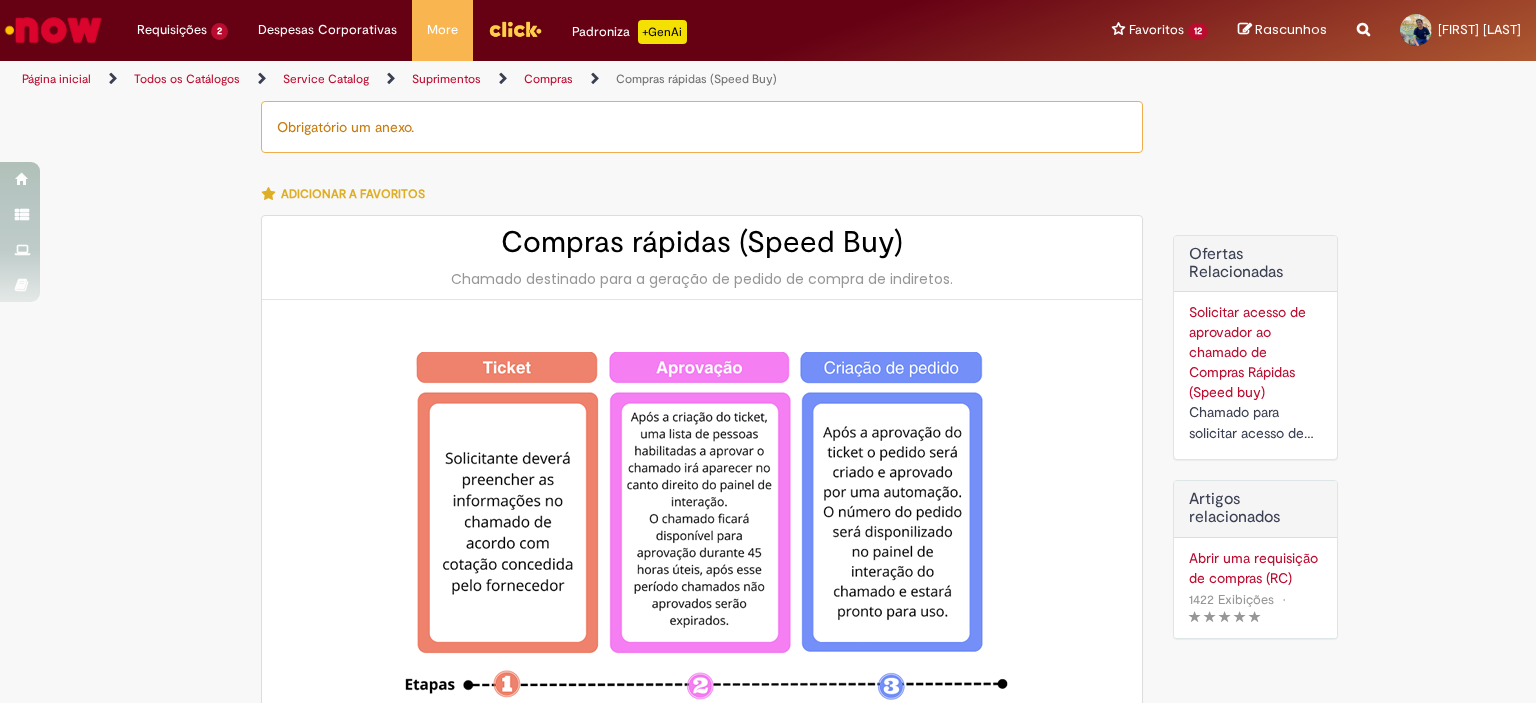 type on "********" 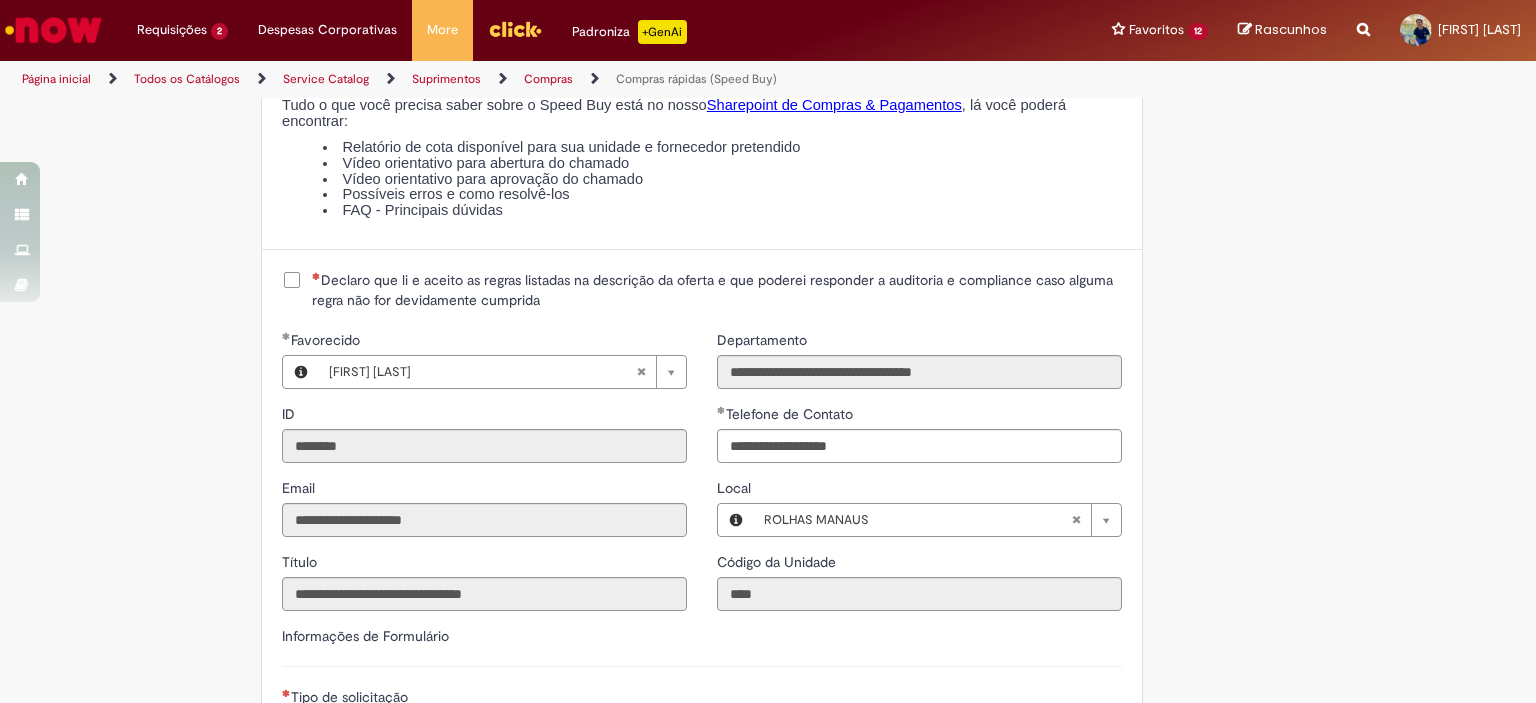 scroll, scrollTop: 2424, scrollLeft: 0, axis: vertical 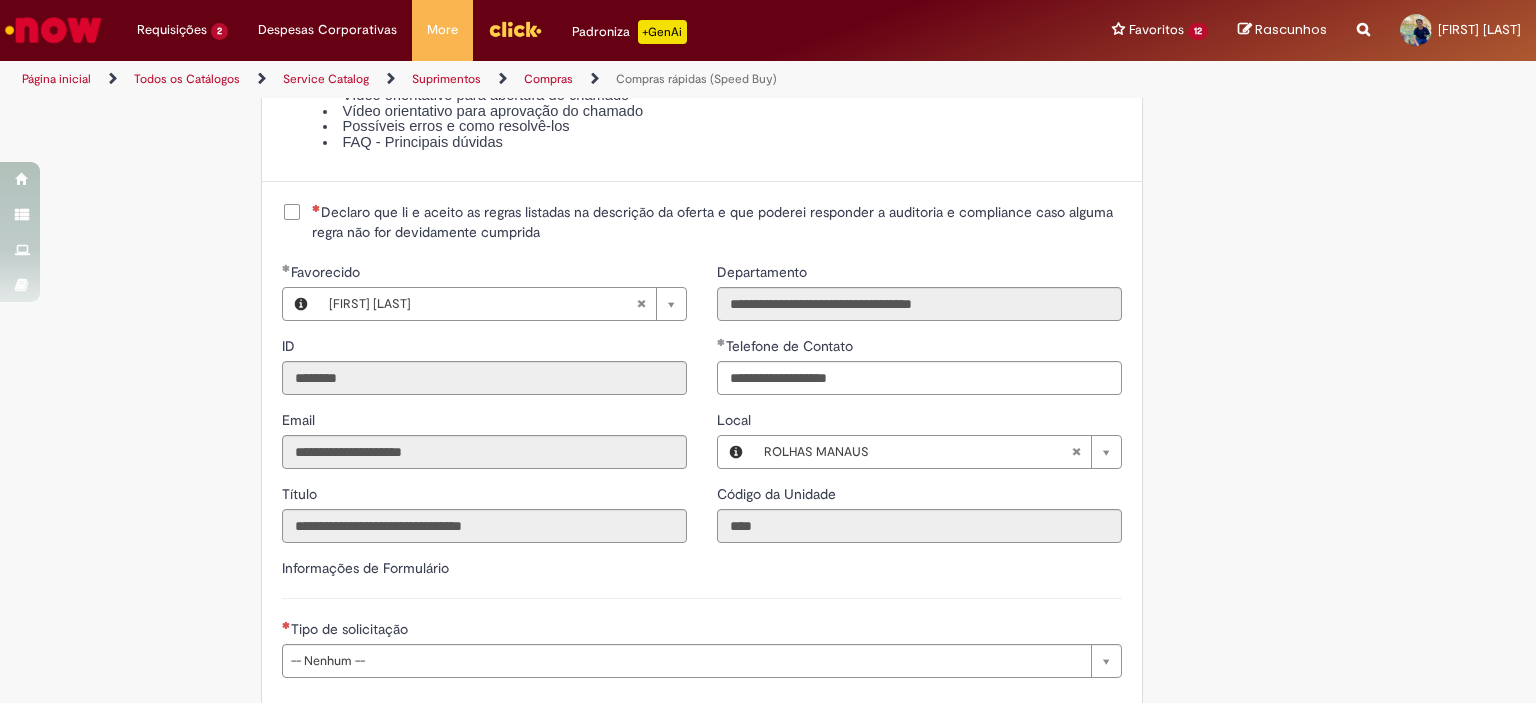 click on "Declaro que li e aceito as regras listadas na descrição da oferta e que poderei responder a auditoria e compliance caso alguma regra não for devidamente cumprida" at bounding box center [717, 222] 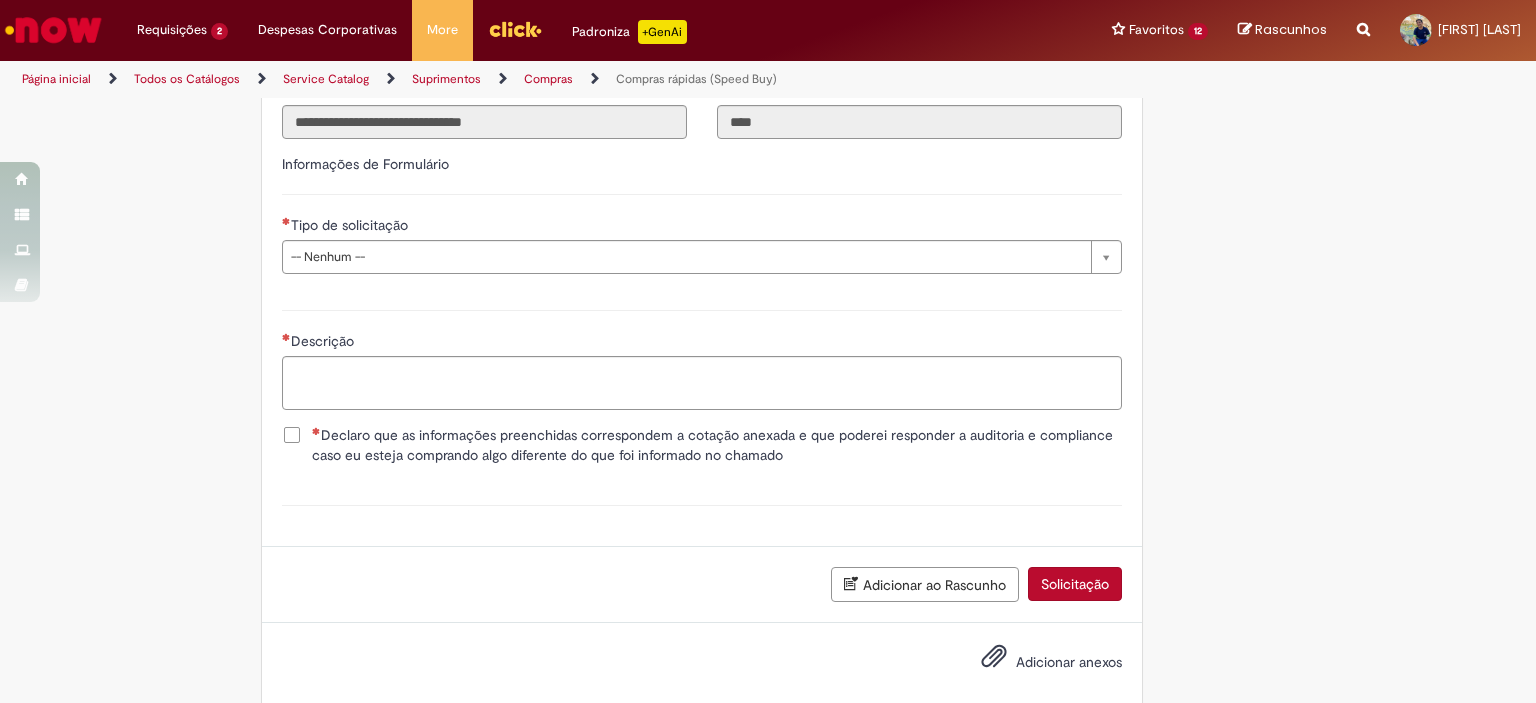 scroll, scrollTop: 2836, scrollLeft: 0, axis: vertical 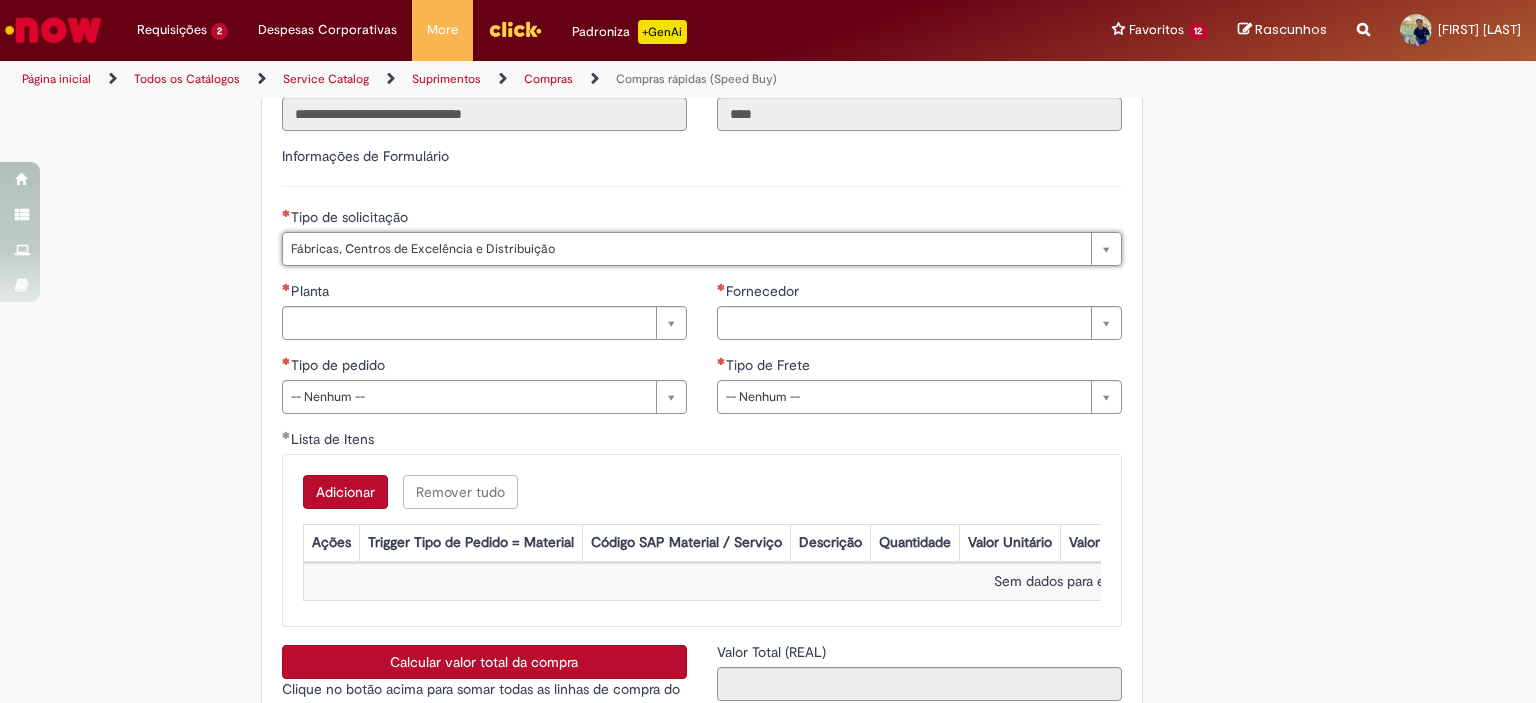 type on "**********" 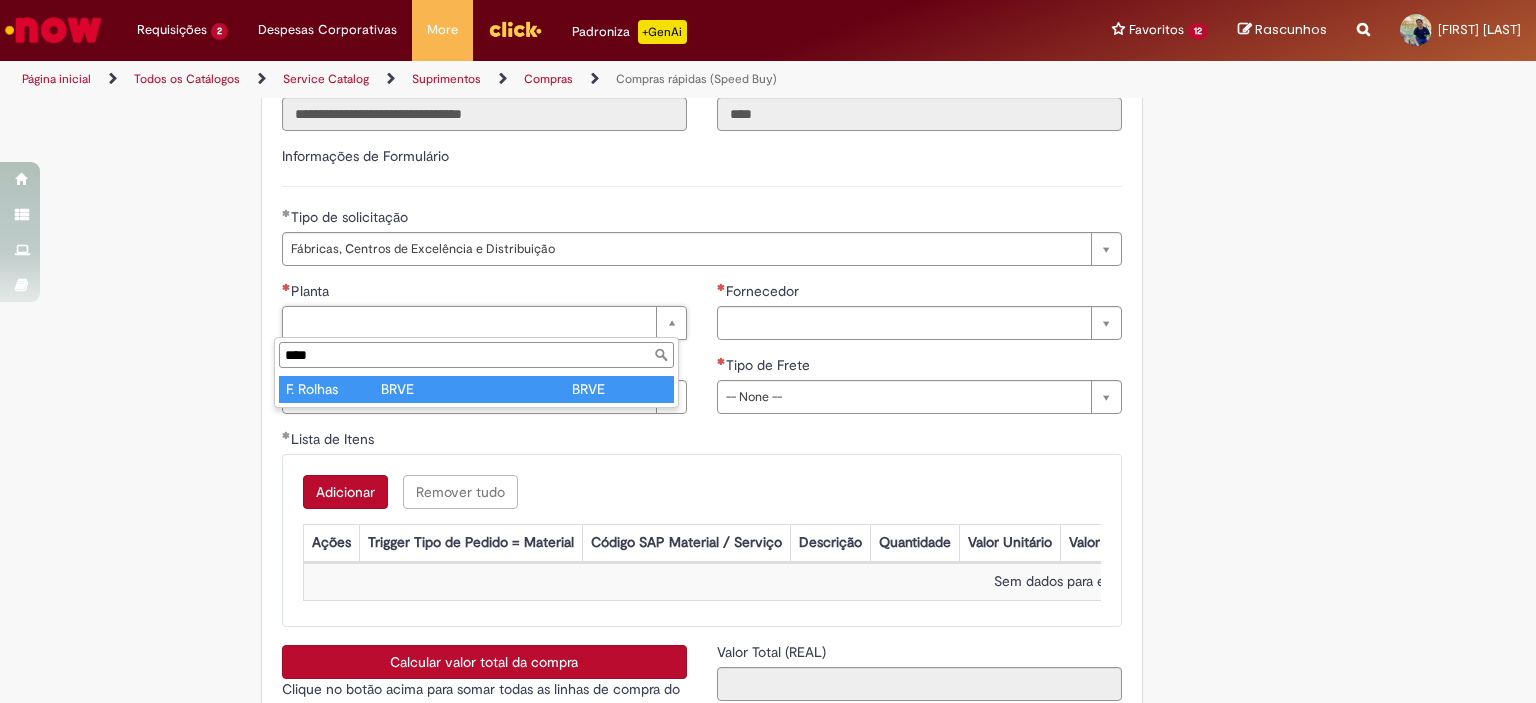 type on "****" 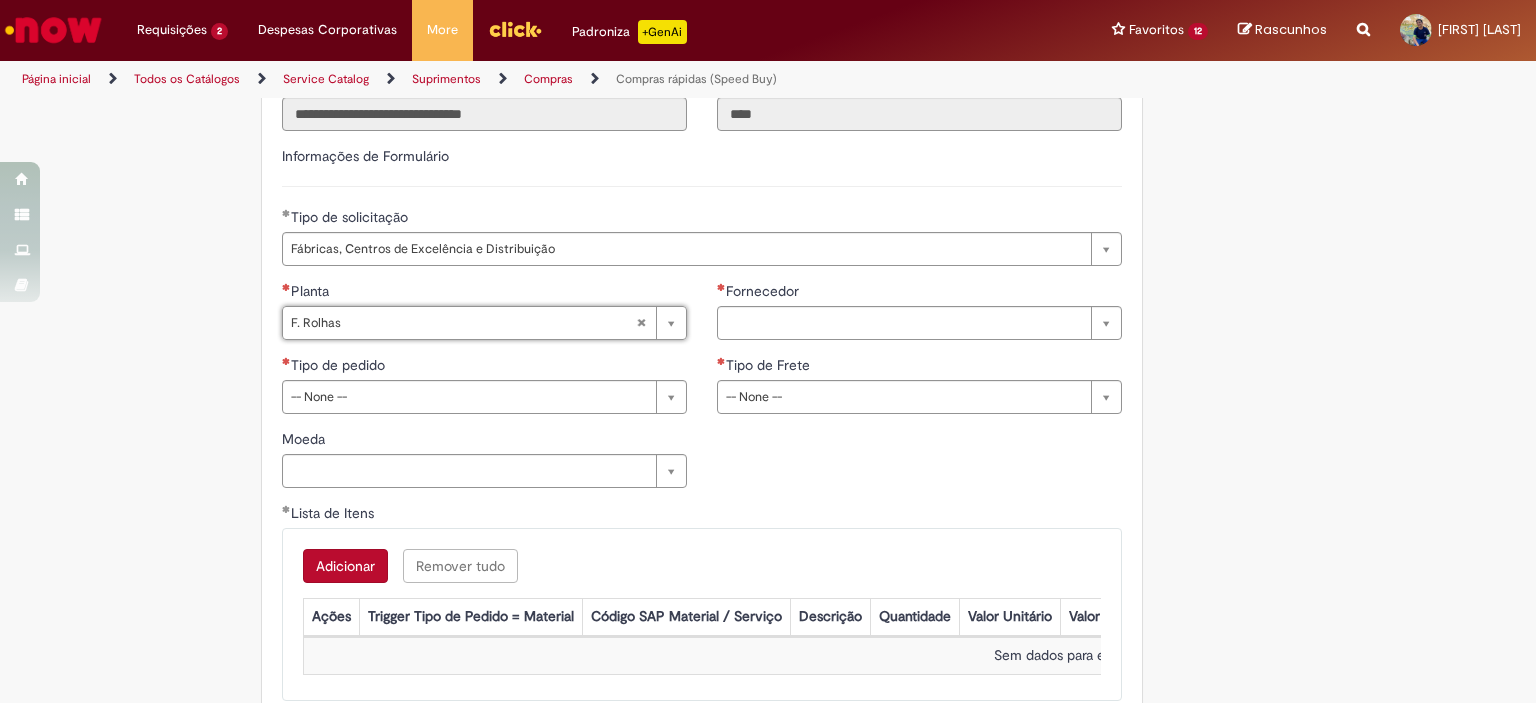 type on "*********" 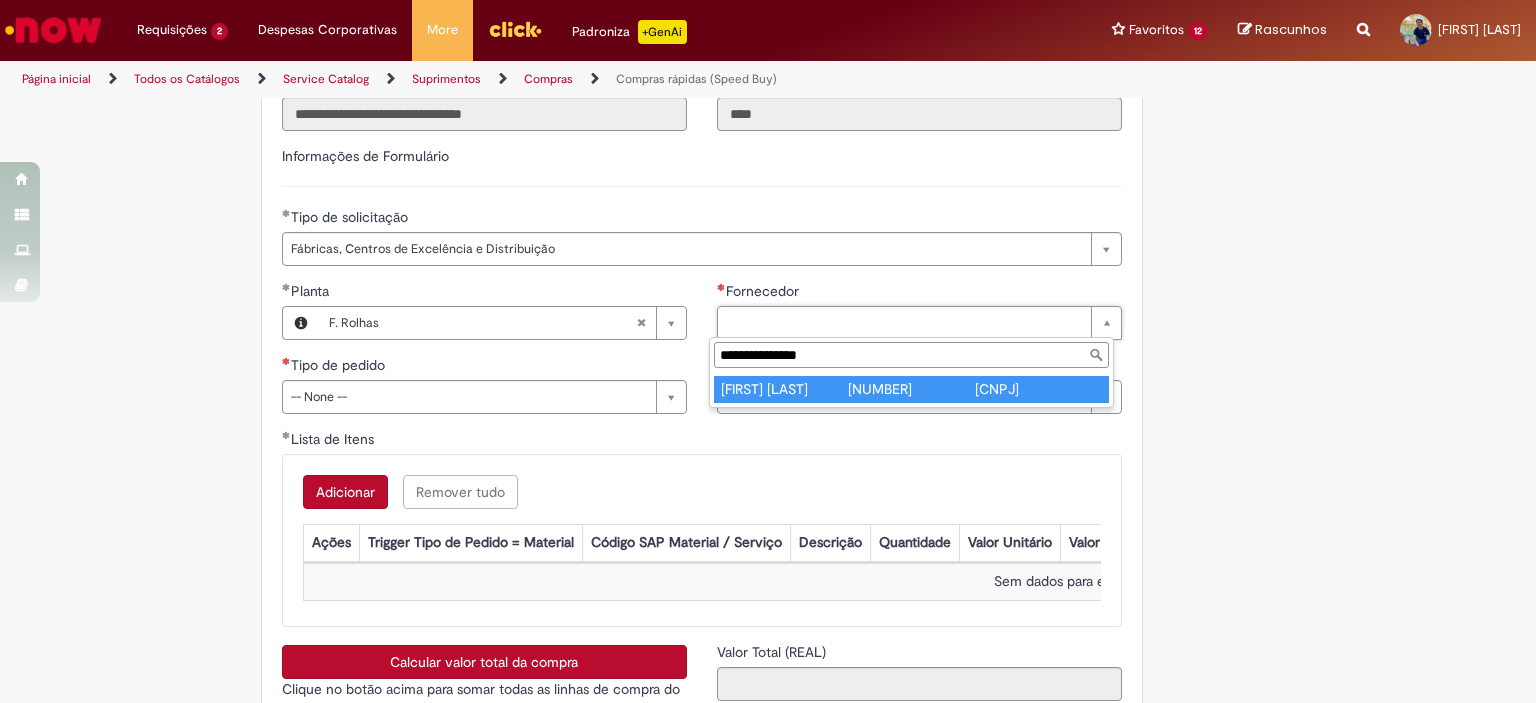 type on "**********" 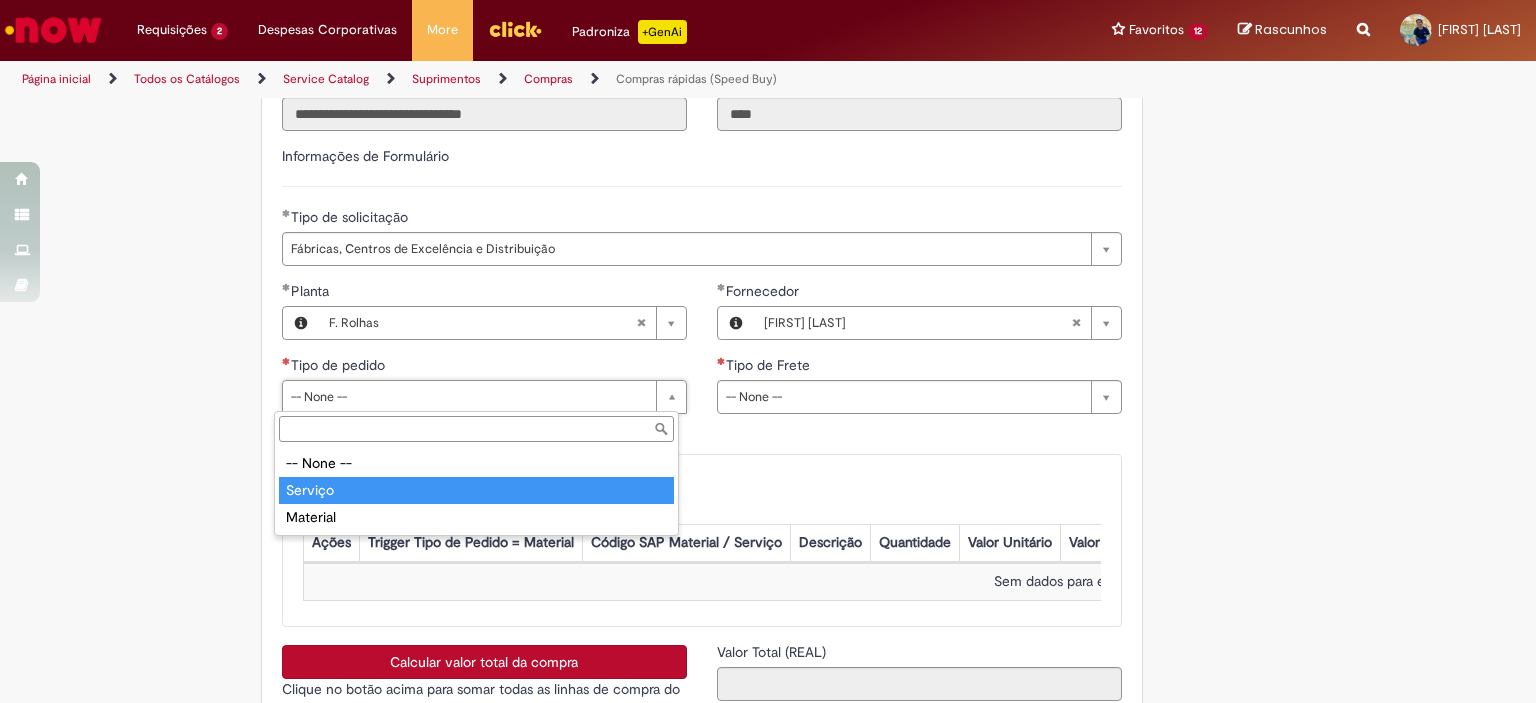 type on "*******" 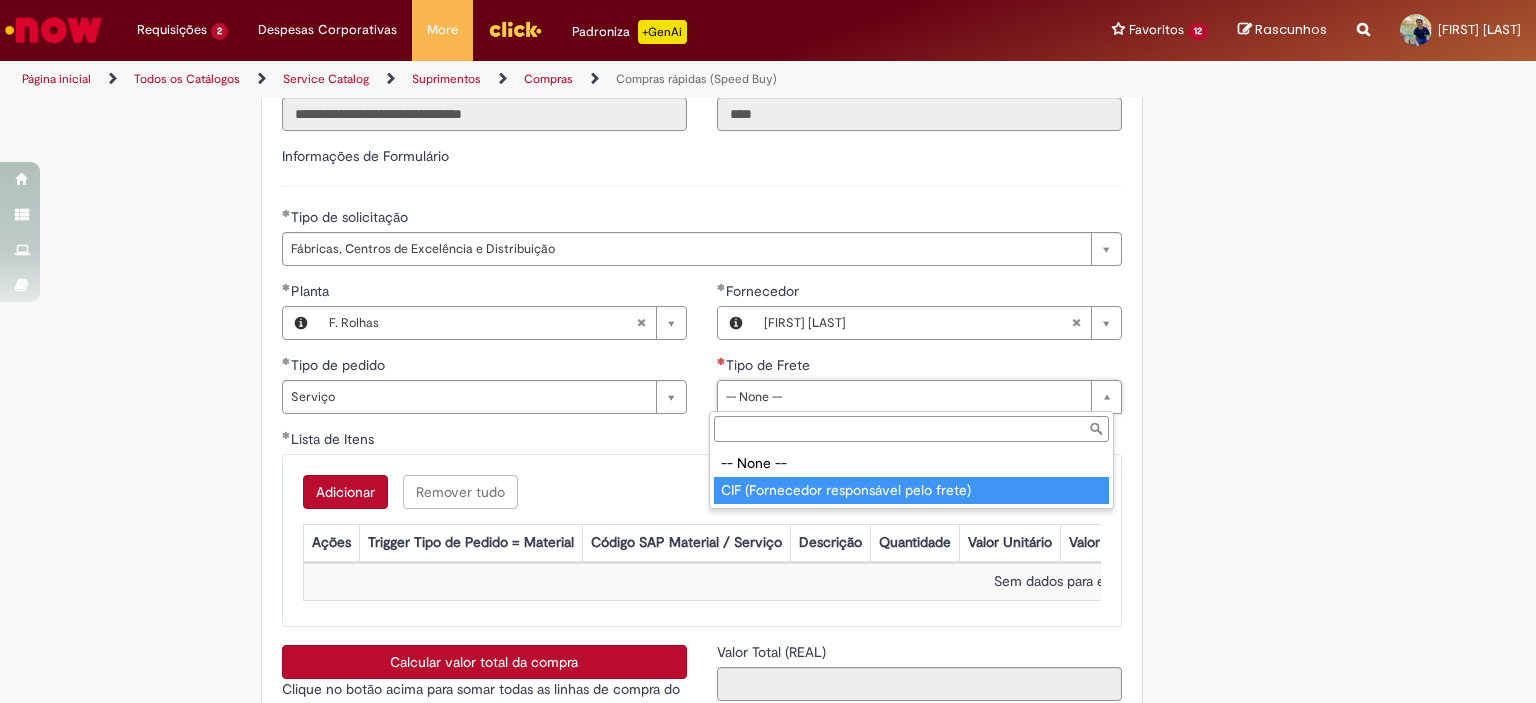 type on "**********" 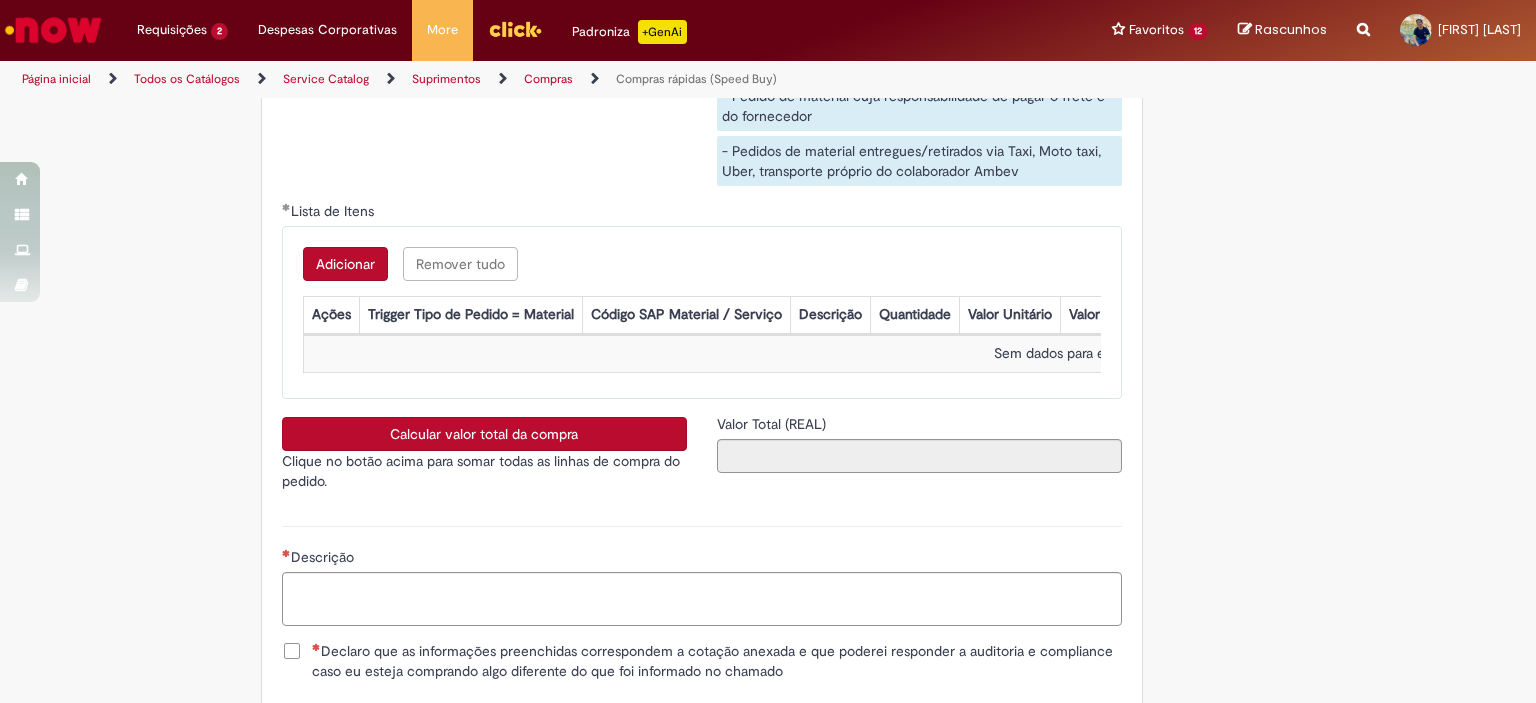 scroll, scrollTop: 3245, scrollLeft: 0, axis: vertical 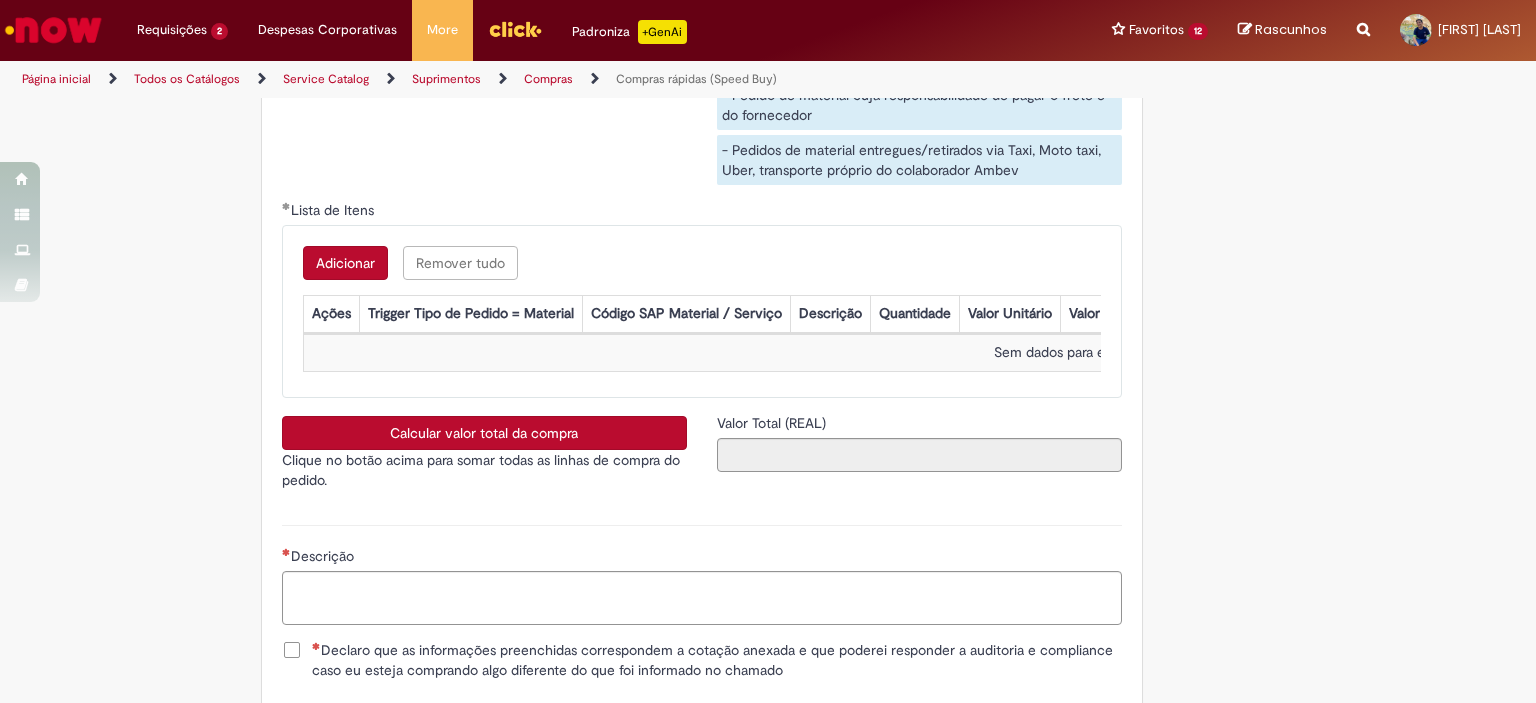 click on "Adicionar" at bounding box center (345, 263) 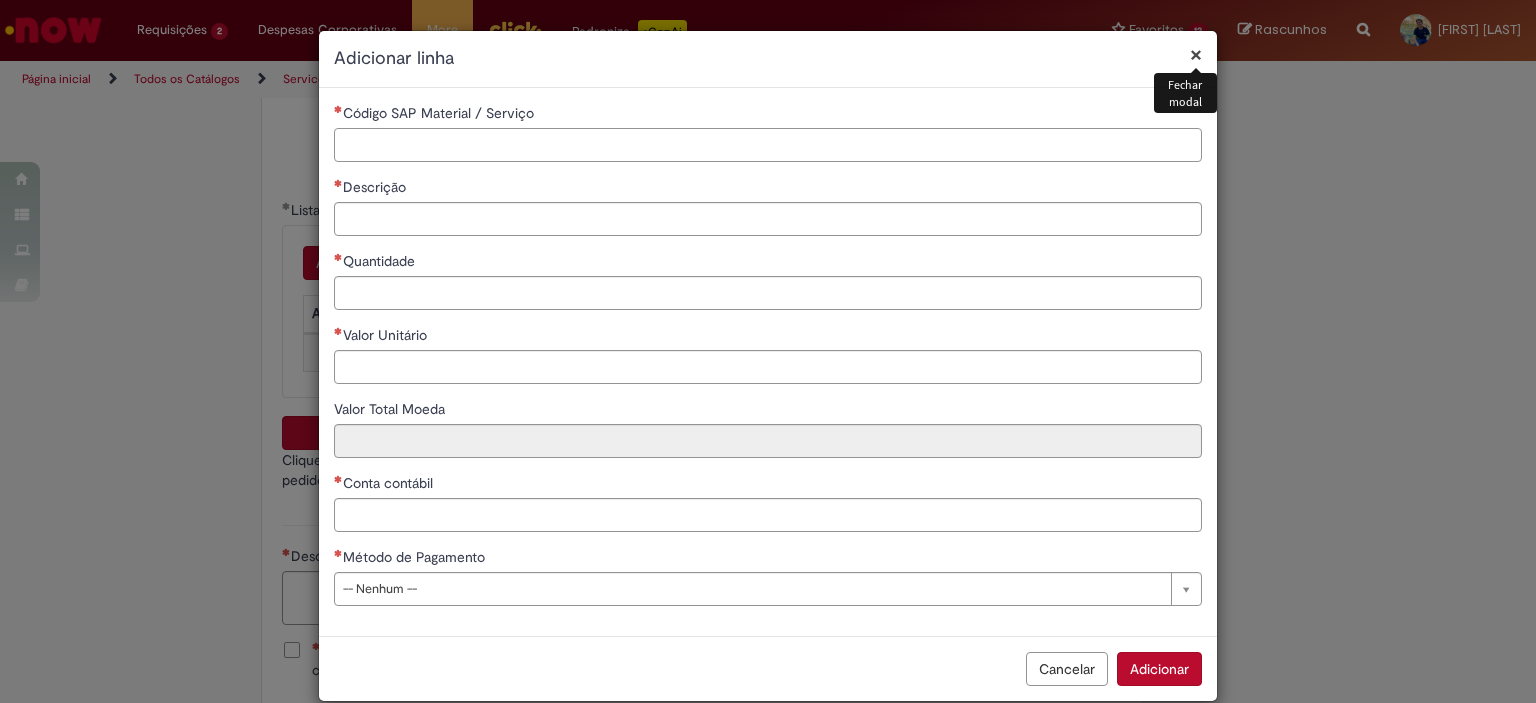 click on "Código SAP Material / Serviço" at bounding box center [768, 145] 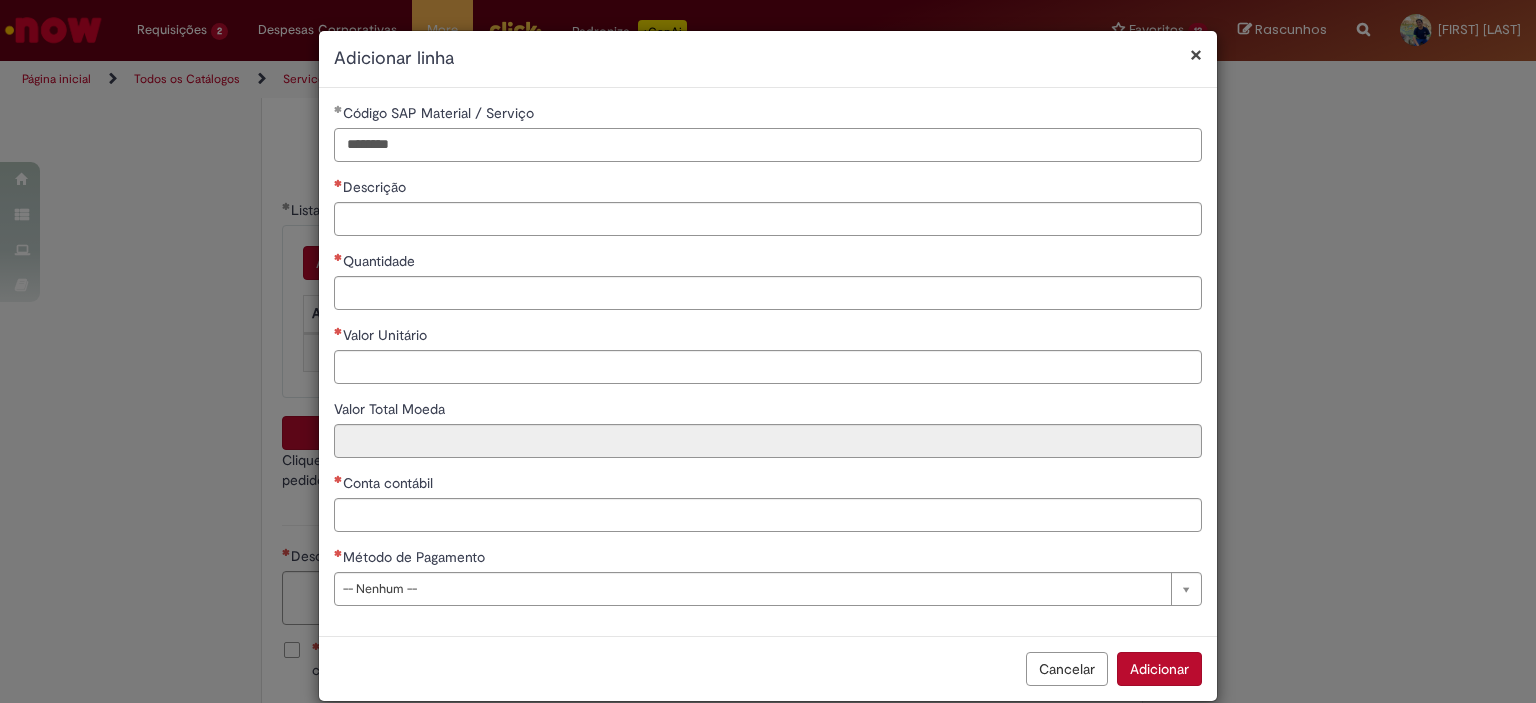 type on "********" 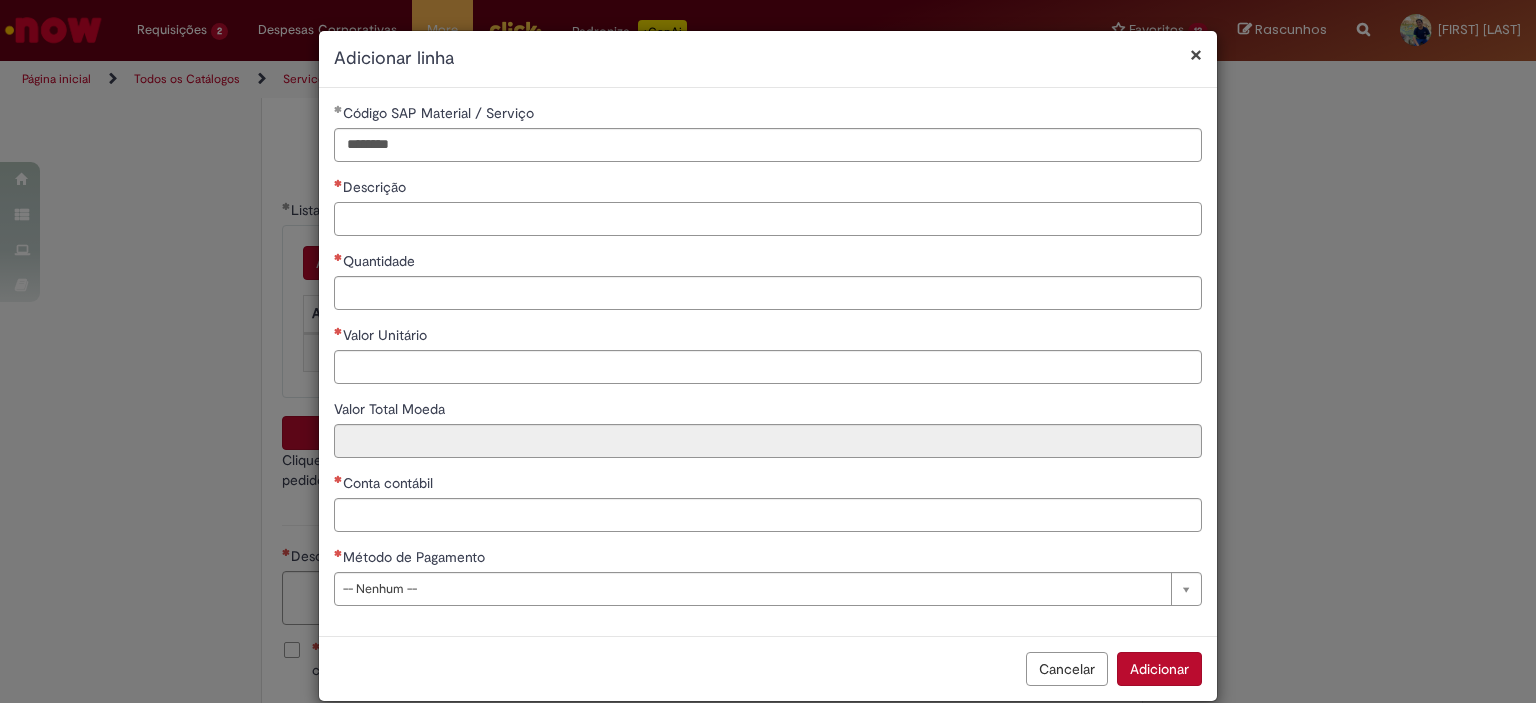 click on "Descrição" at bounding box center (768, 219) 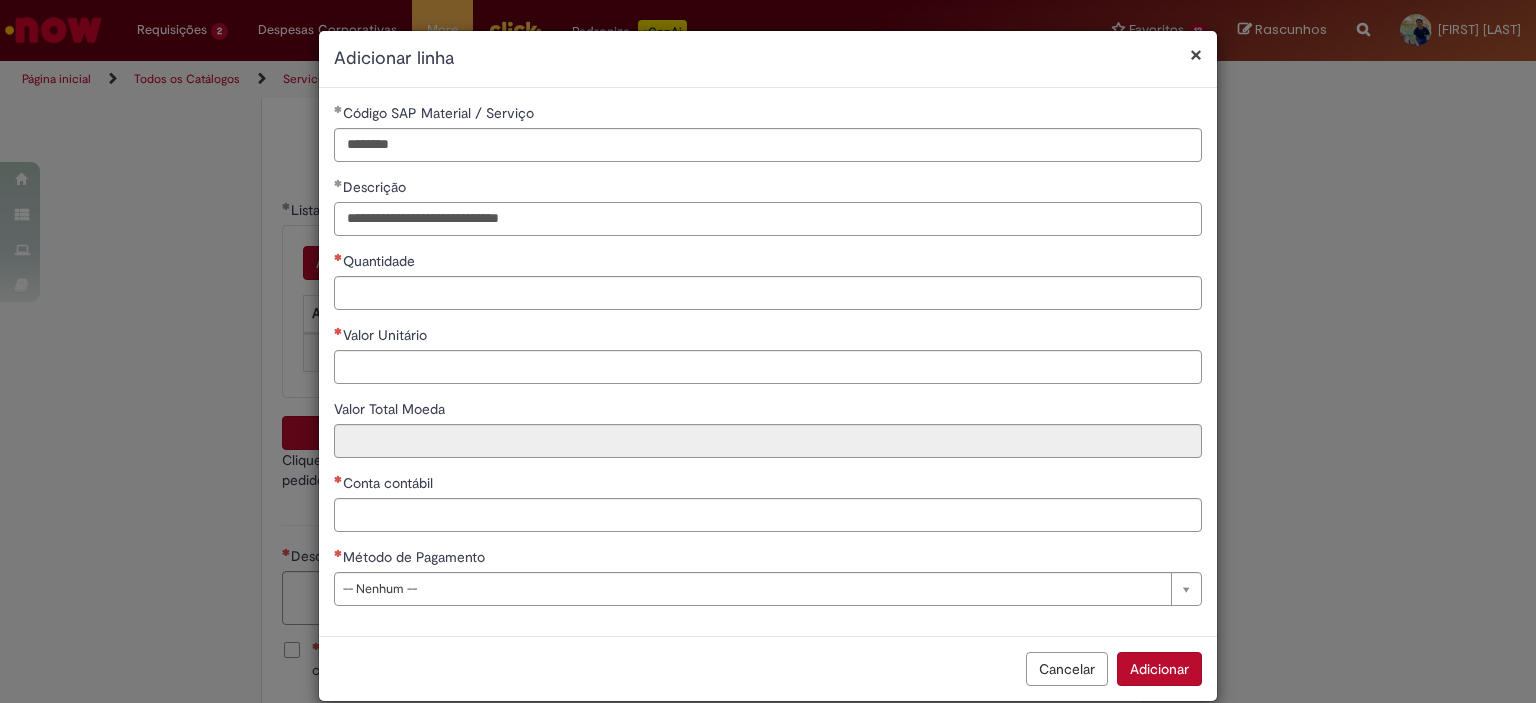 type on "**********" 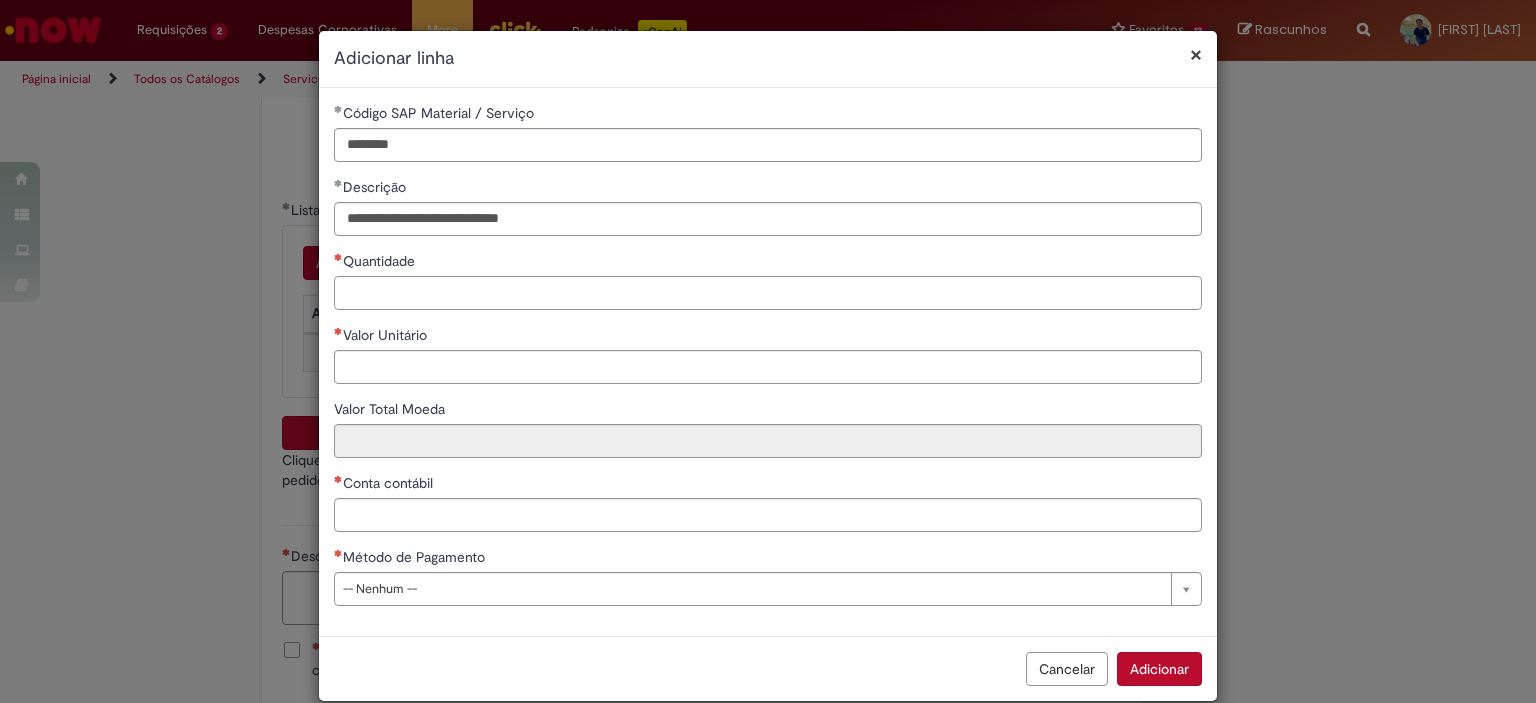 click on "Quantidade" at bounding box center [768, 293] 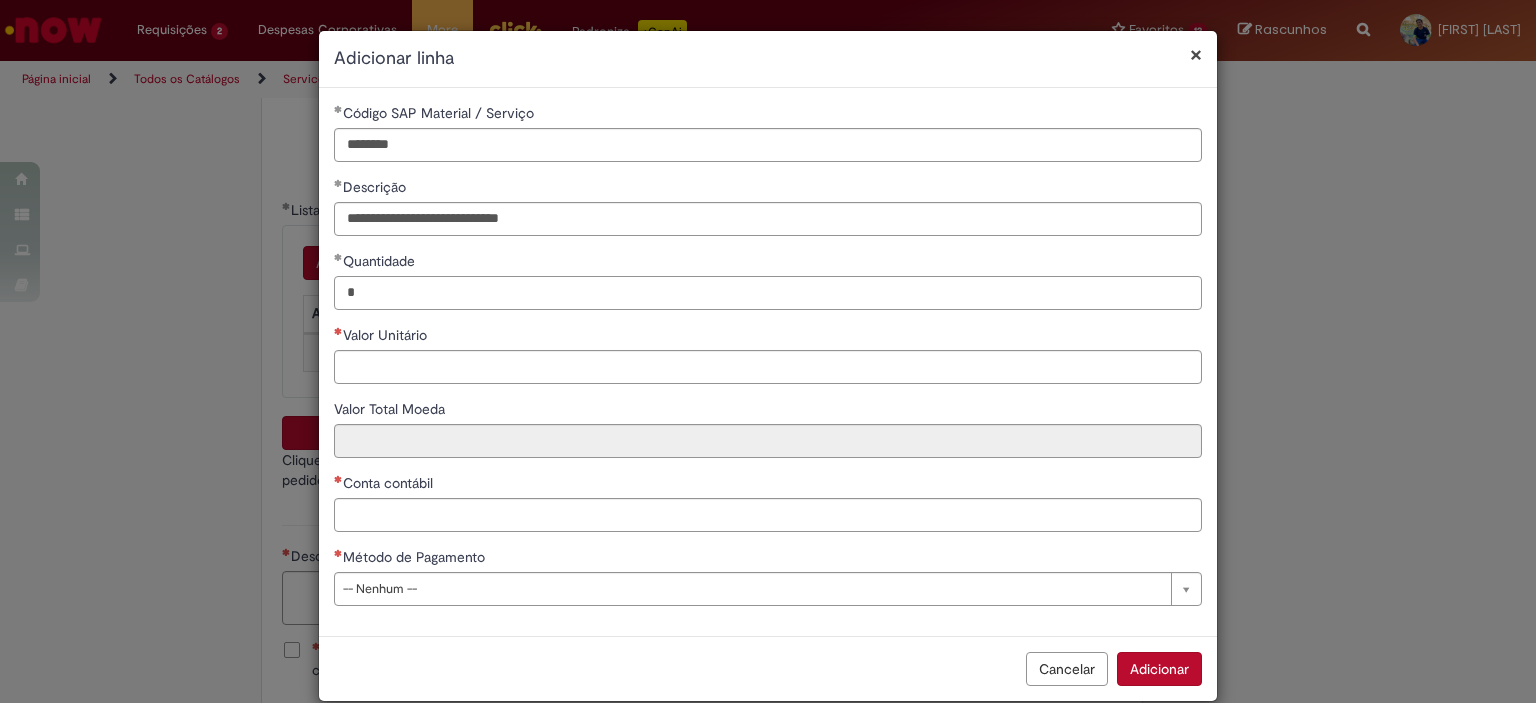 type on "*" 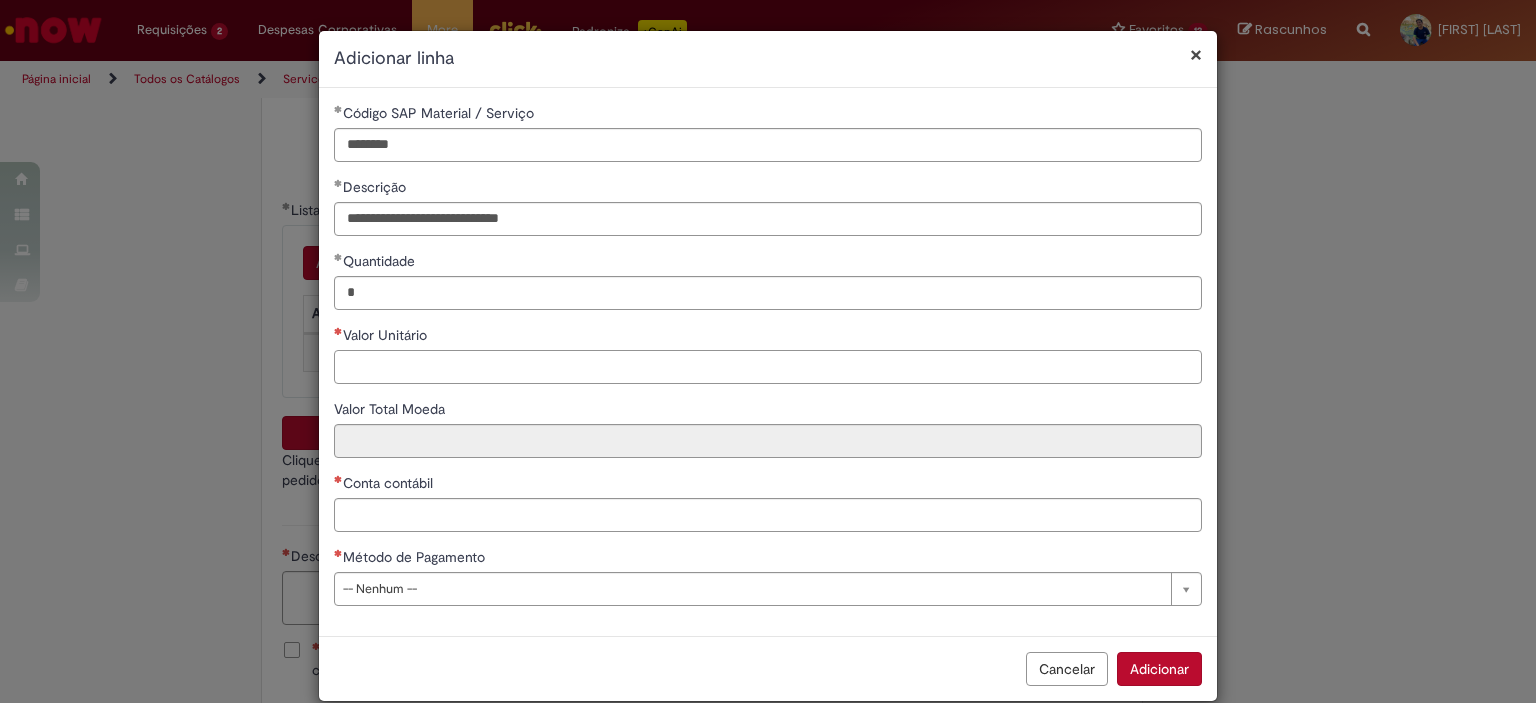 click on "Valor Unitário" at bounding box center (768, 367) 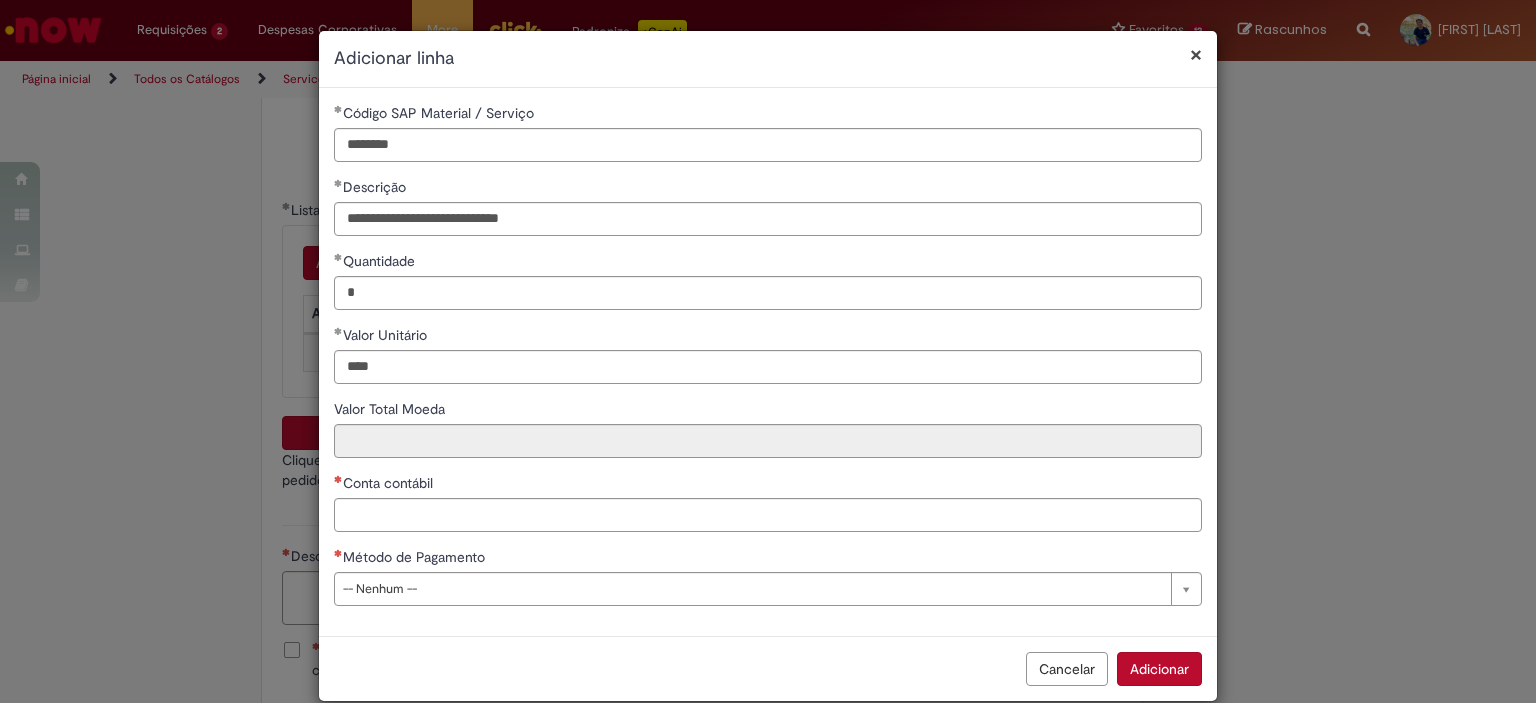 type on "********" 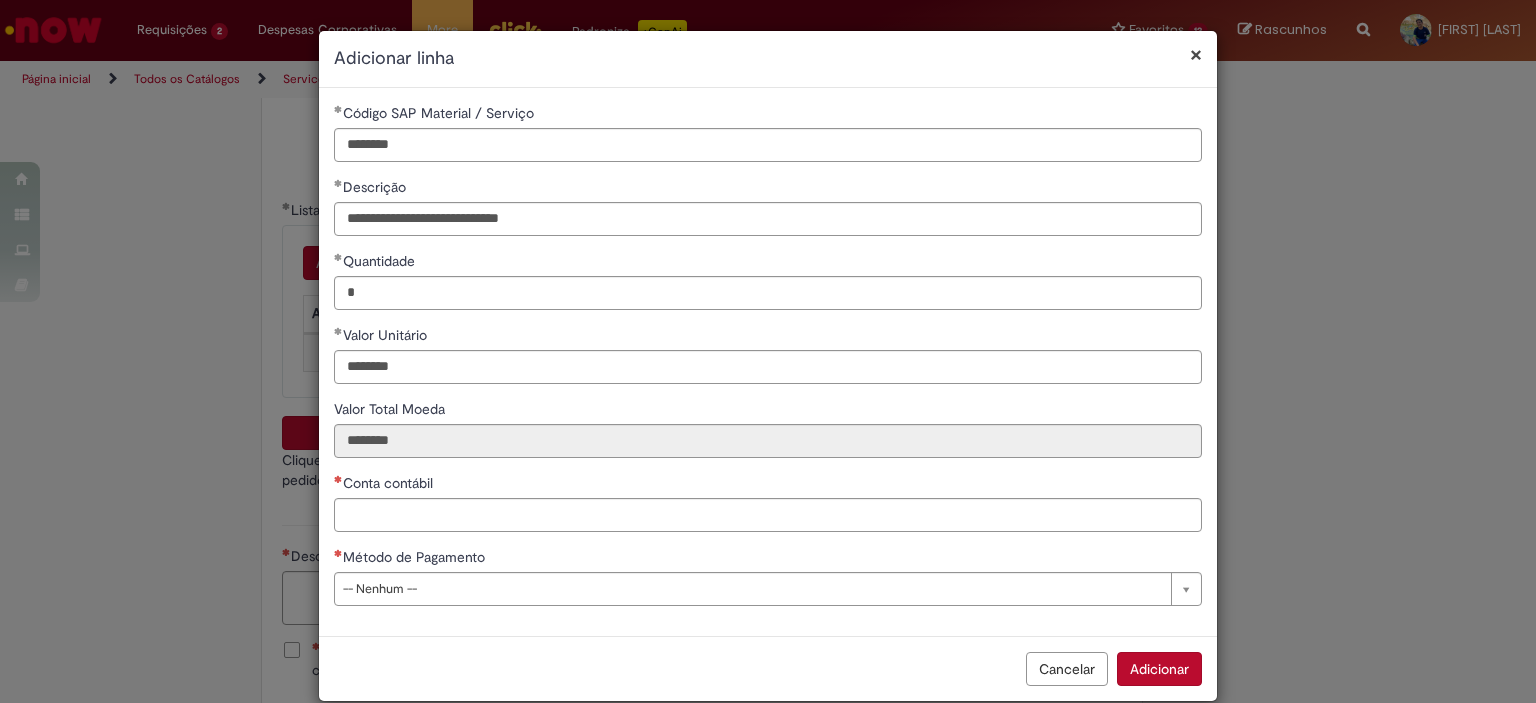 click on "Valor Unitário" at bounding box center (768, 337) 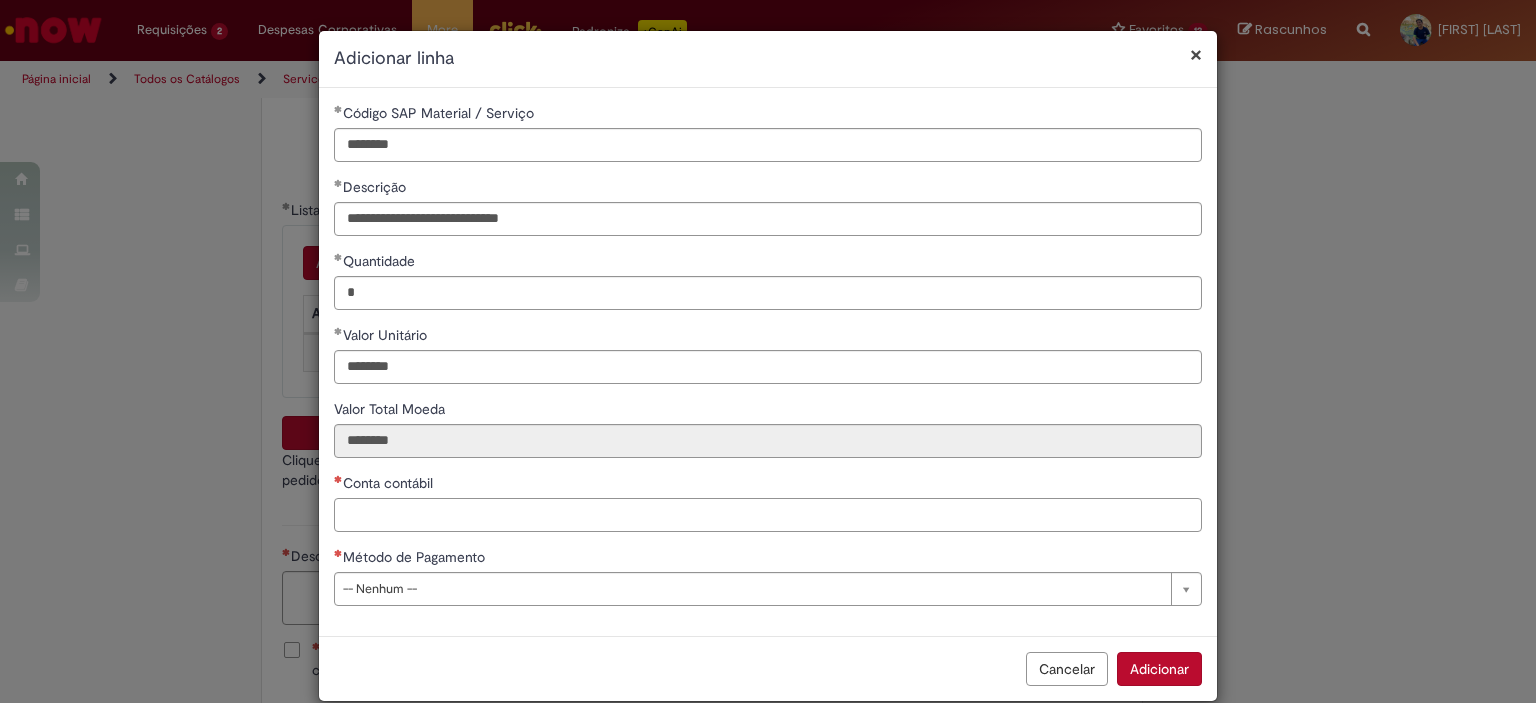 click on "Conta contábil" at bounding box center (768, 515) 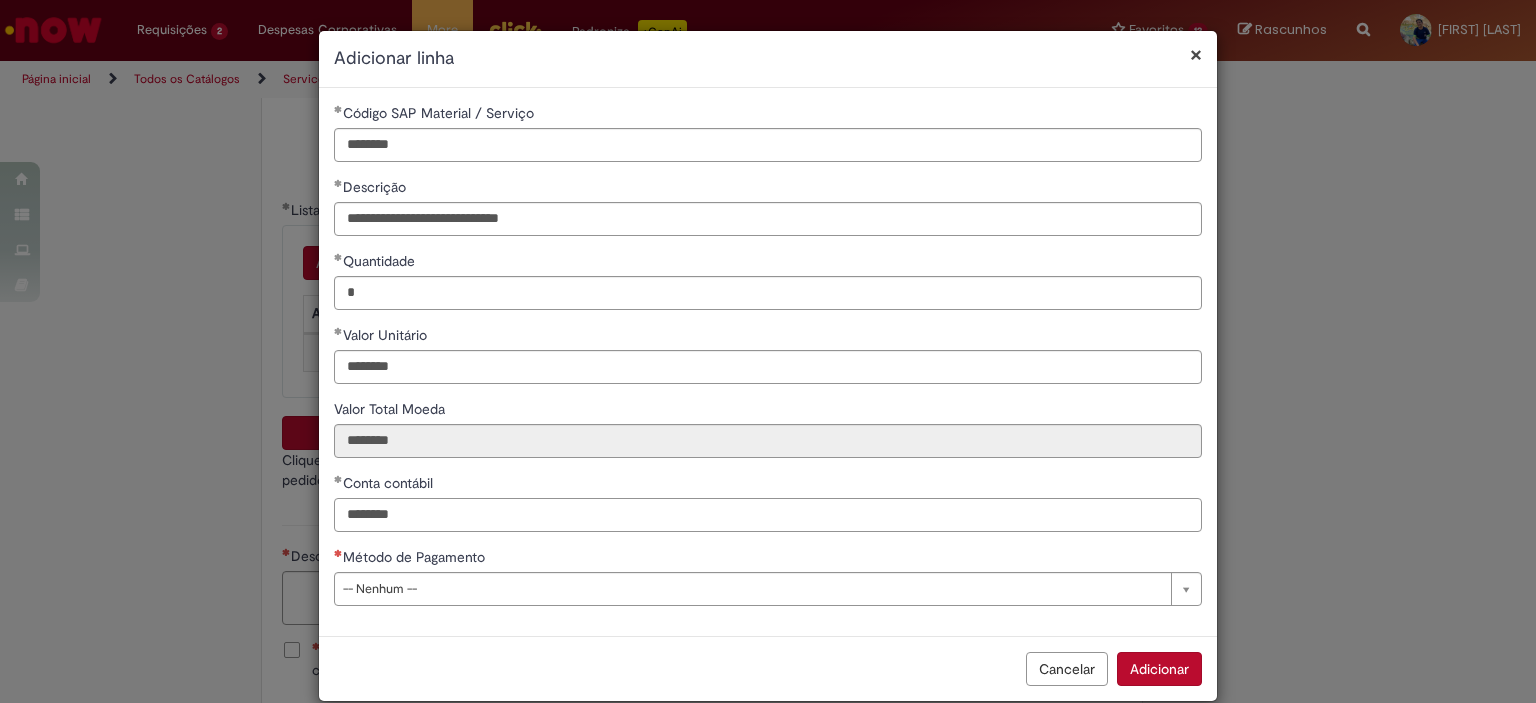 type on "********" 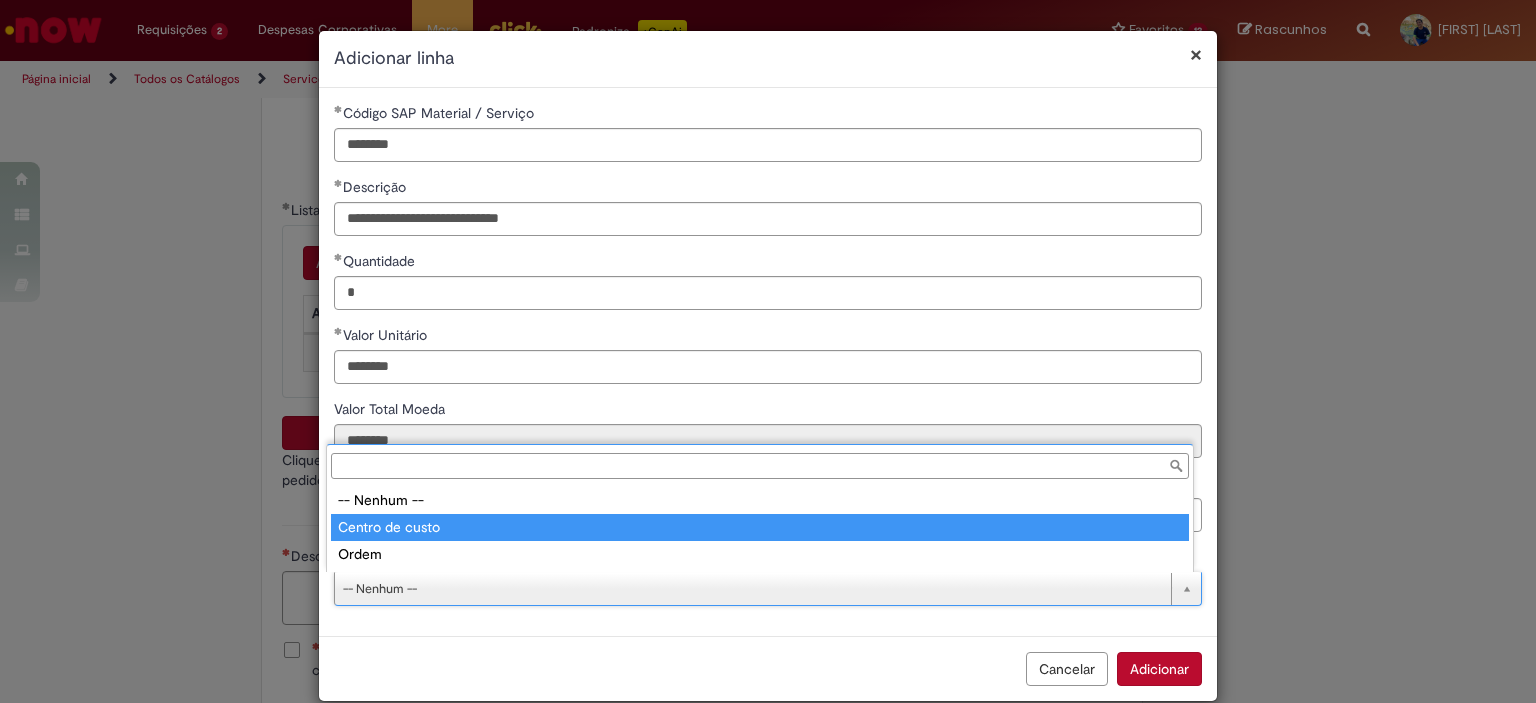 type on "**********" 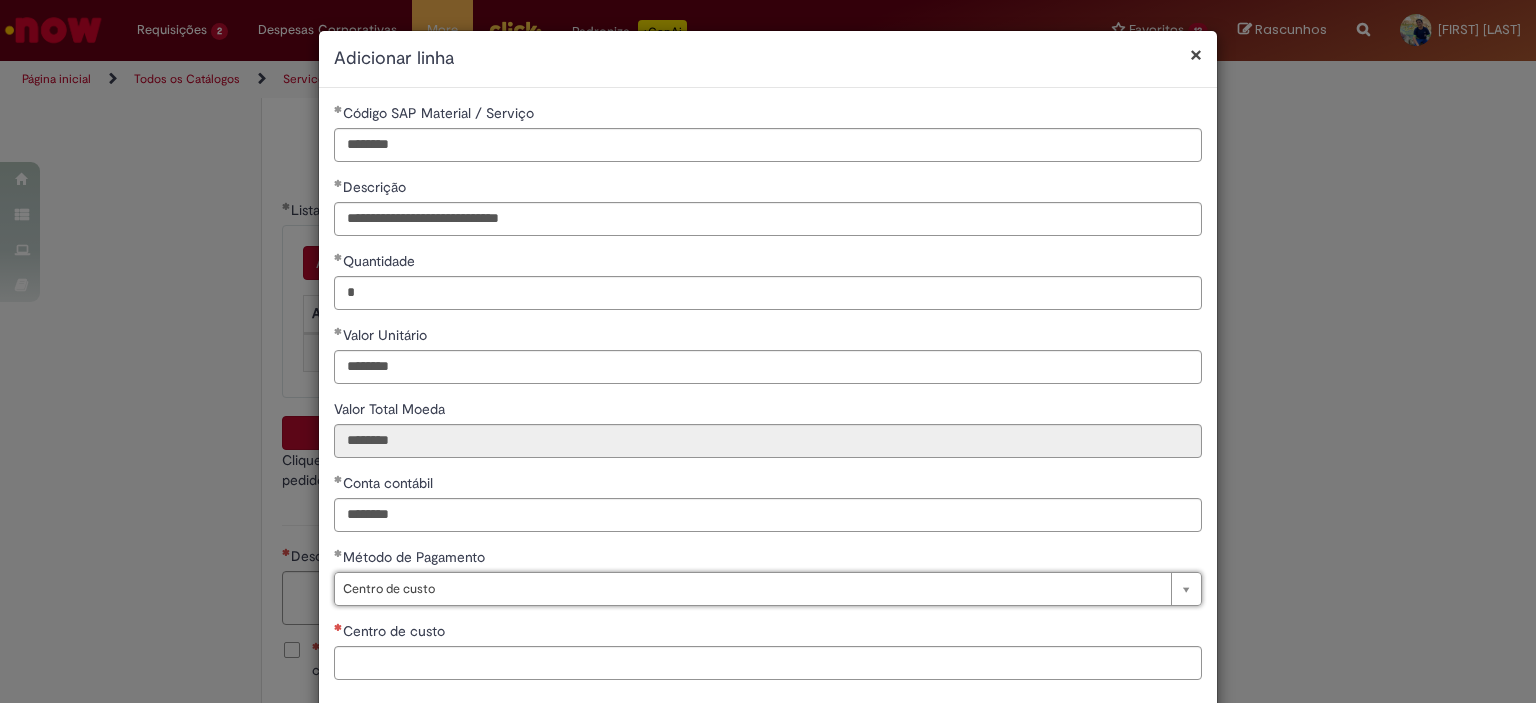 scroll, scrollTop: 101, scrollLeft: 0, axis: vertical 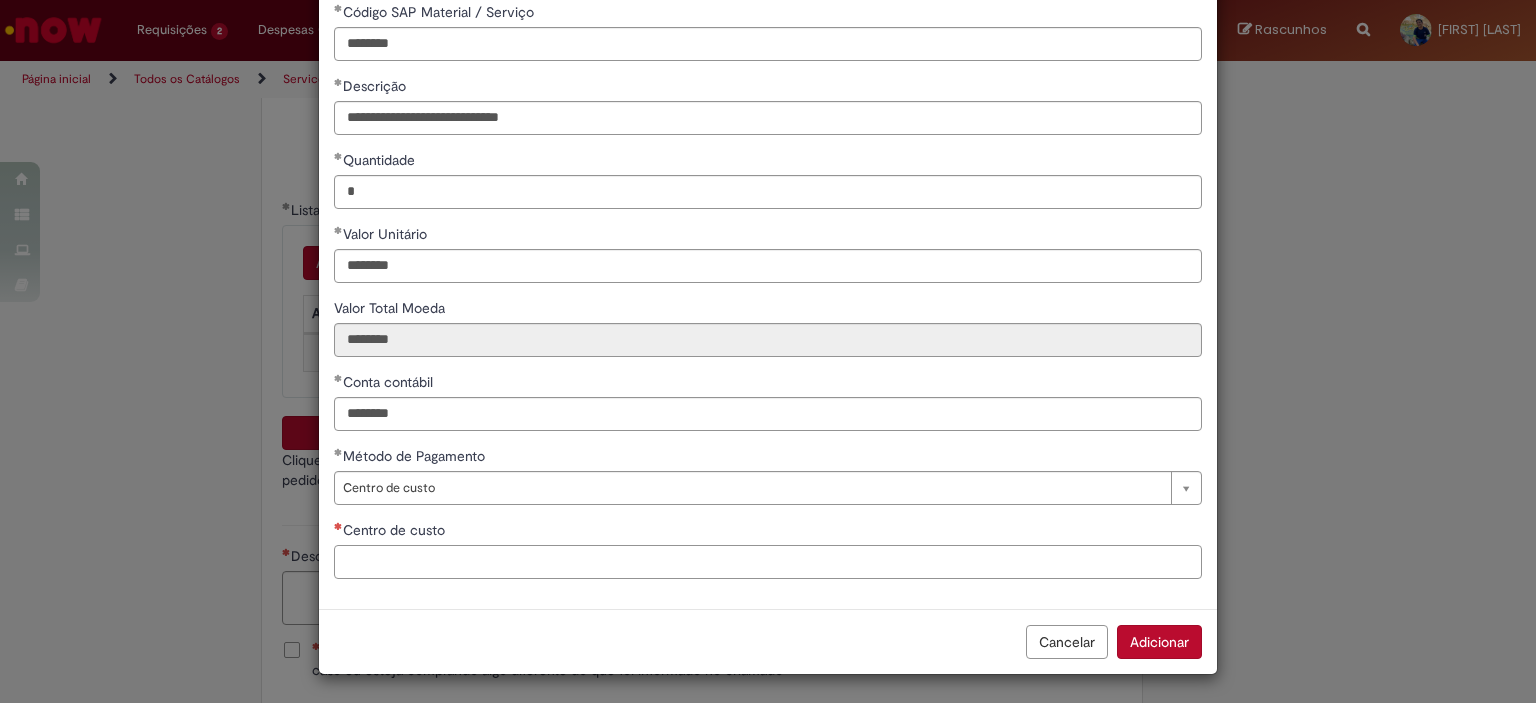 click on "Centro de custo" at bounding box center [768, 562] 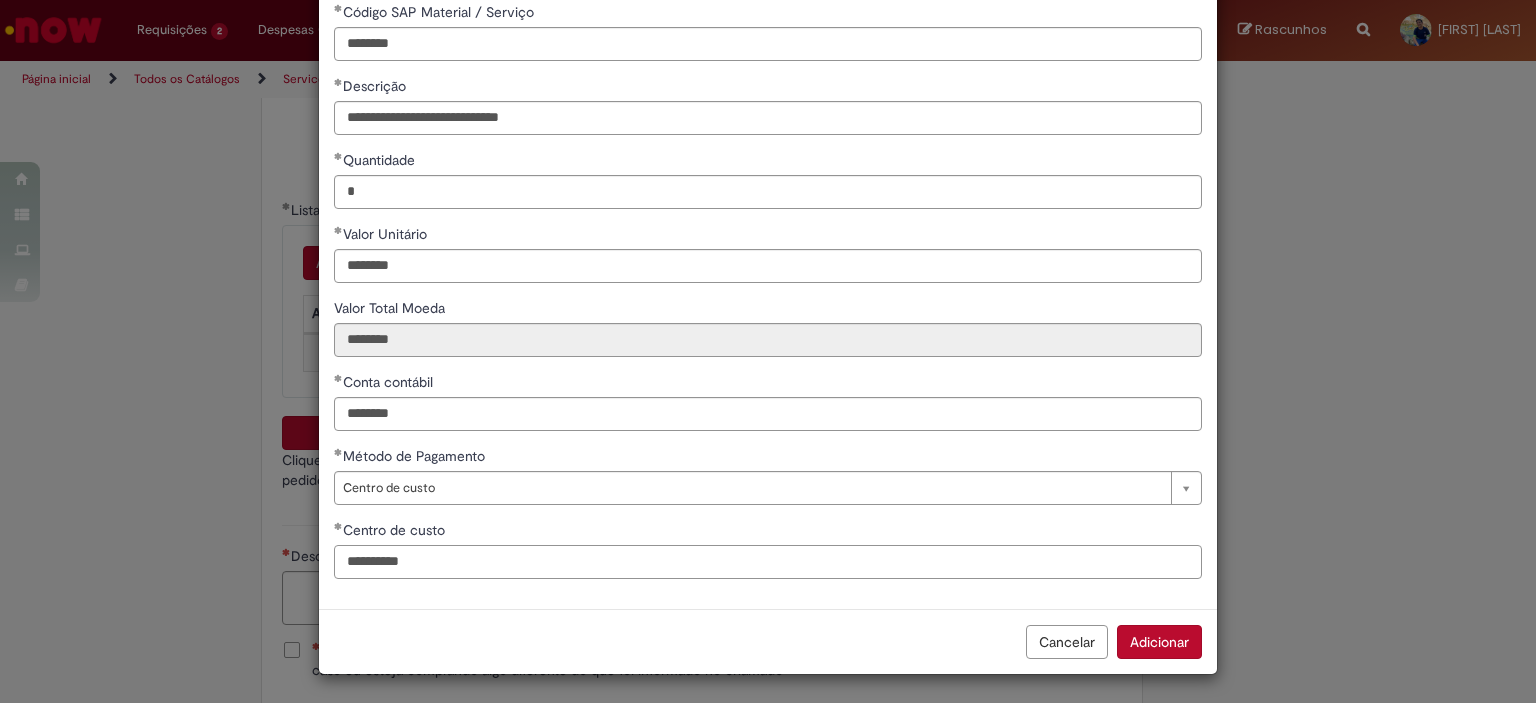 type on "**********" 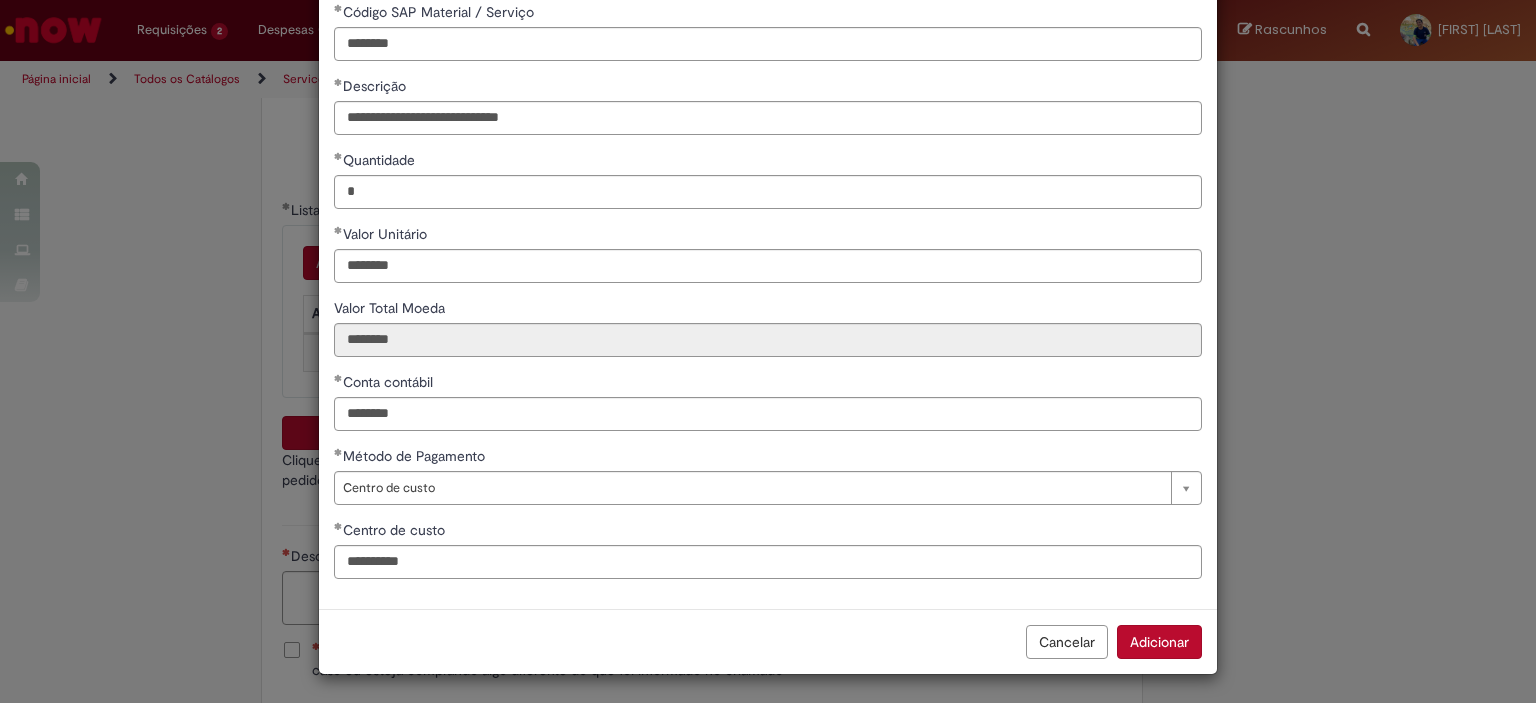 scroll, scrollTop: 102, scrollLeft: 0, axis: vertical 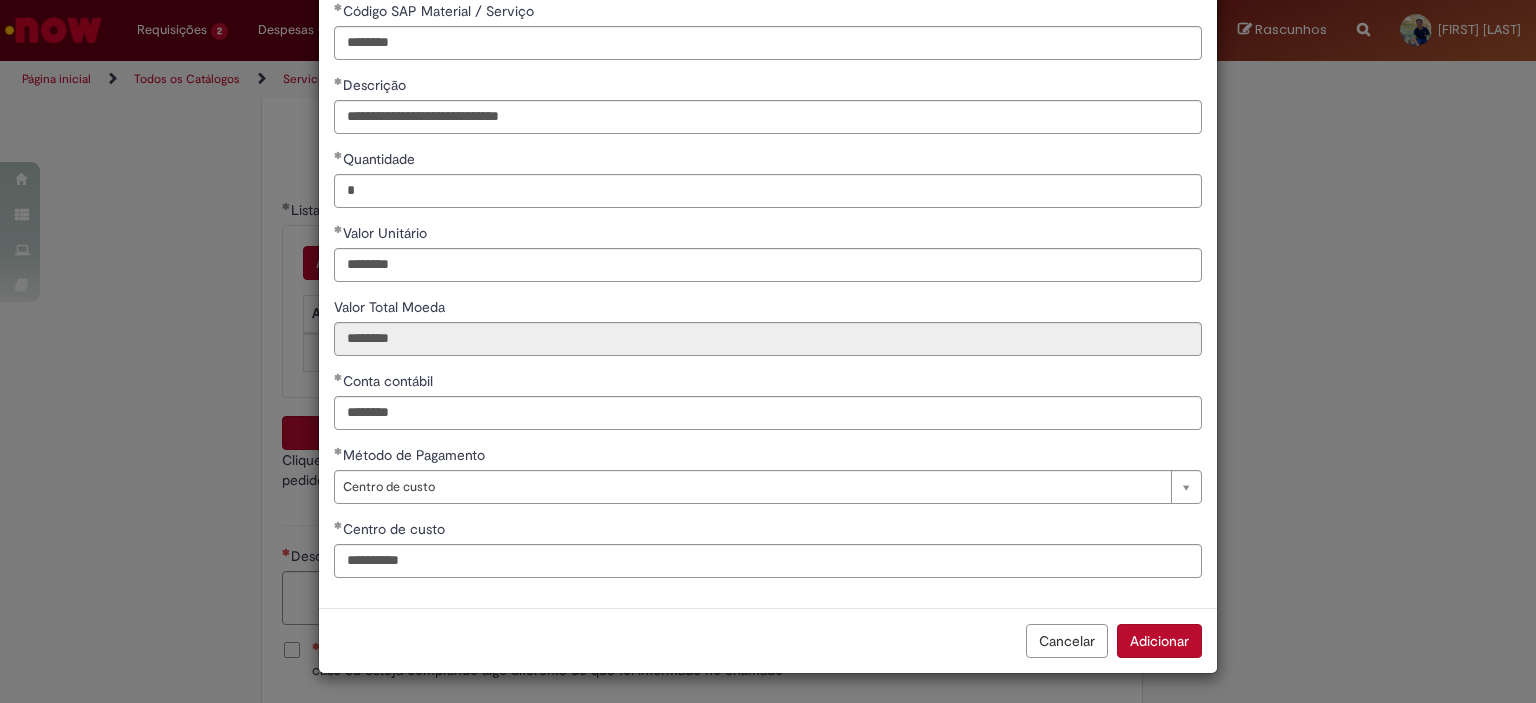 click on "**********" at bounding box center (768, 297) 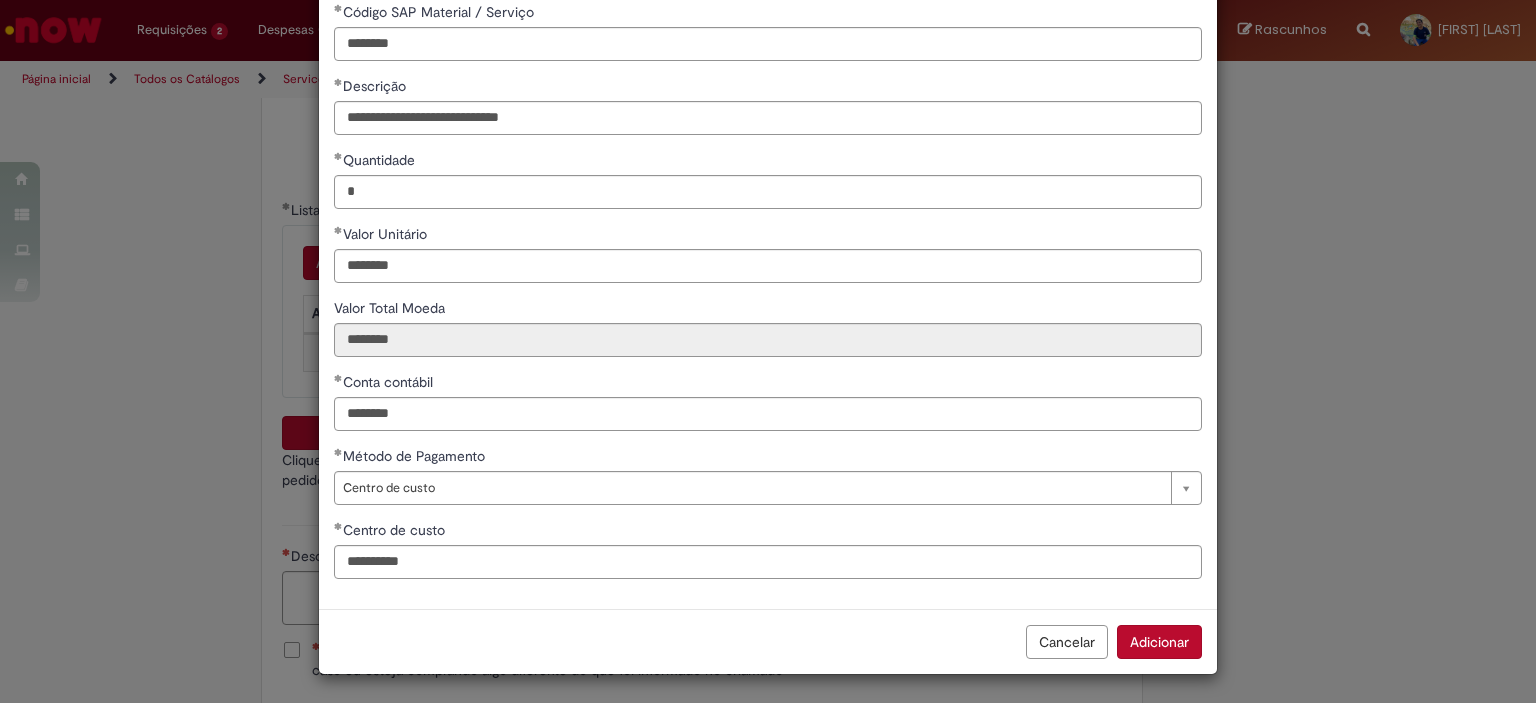scroll, scrollTop: 101, scrollLeft: 0, axis: vertical 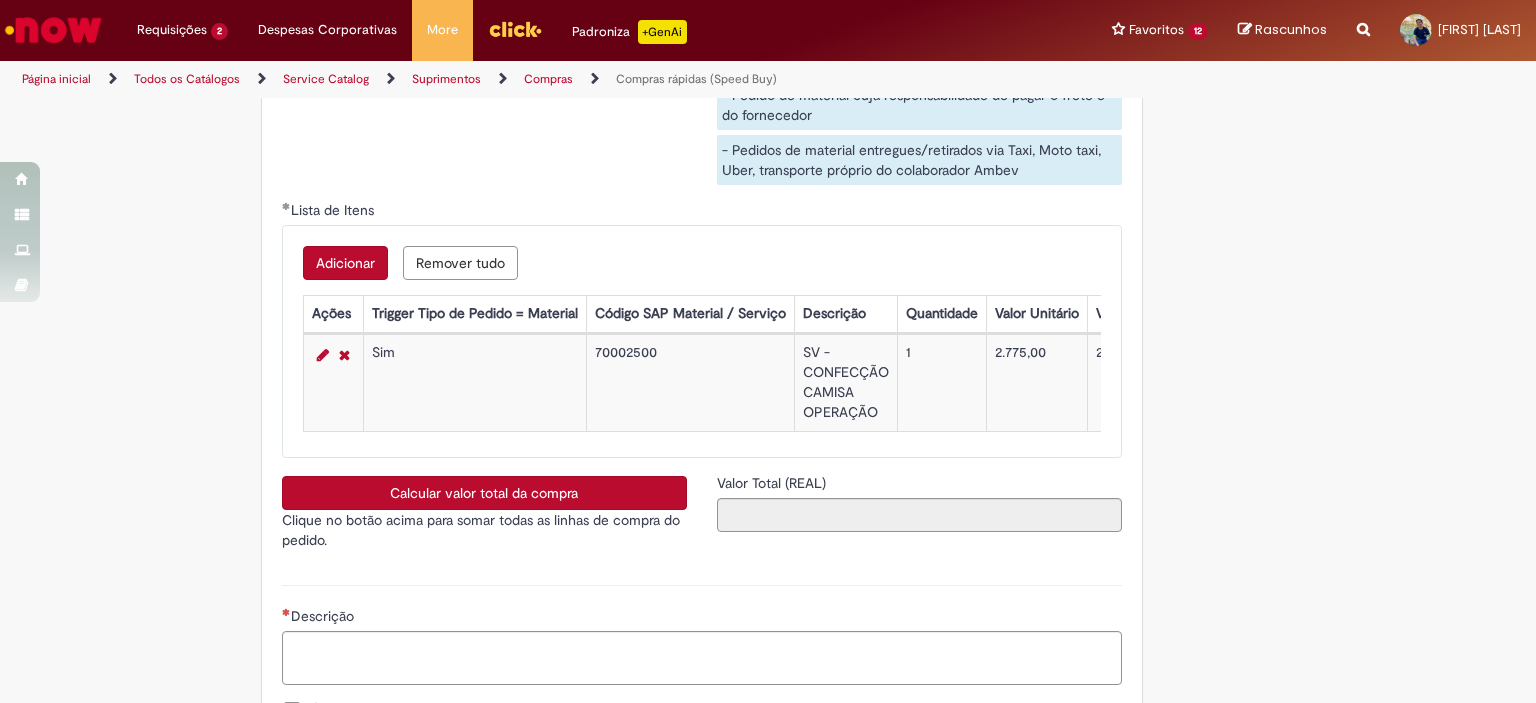 click on "Calcular valor total da compra" at bounding box center [484, 493] 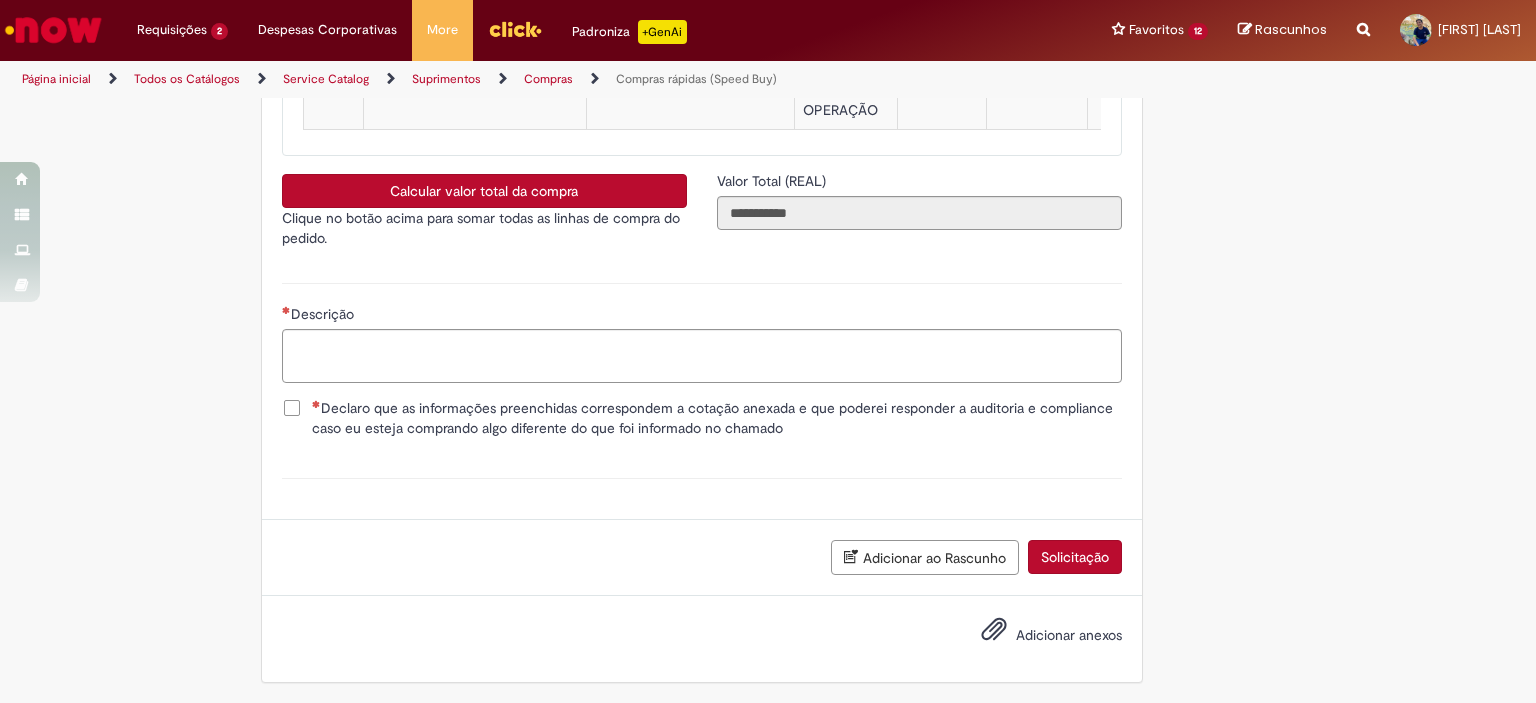scroll, scrollTop: 3548, scrollLeft: 0, axis: vertical 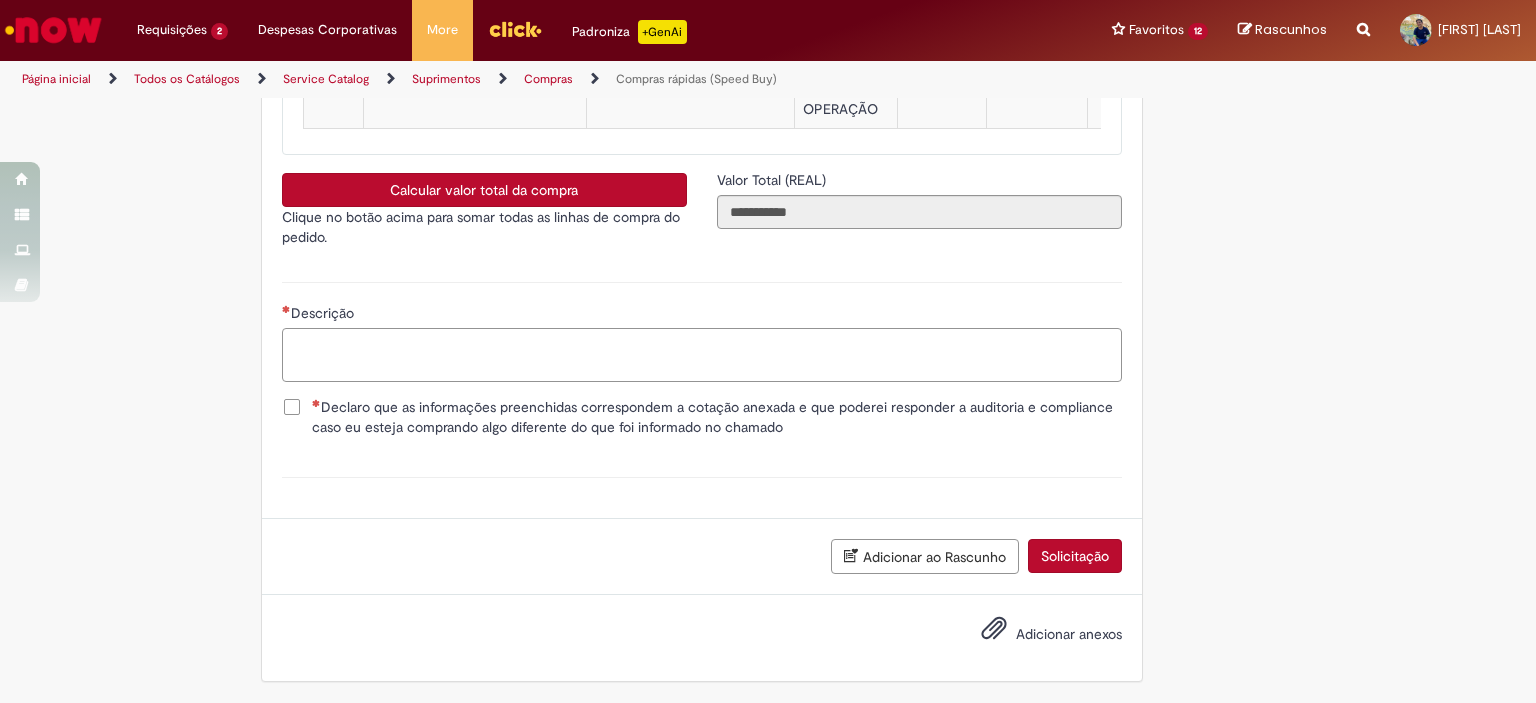 click on "Descrição" at bounding box center (702, 355) 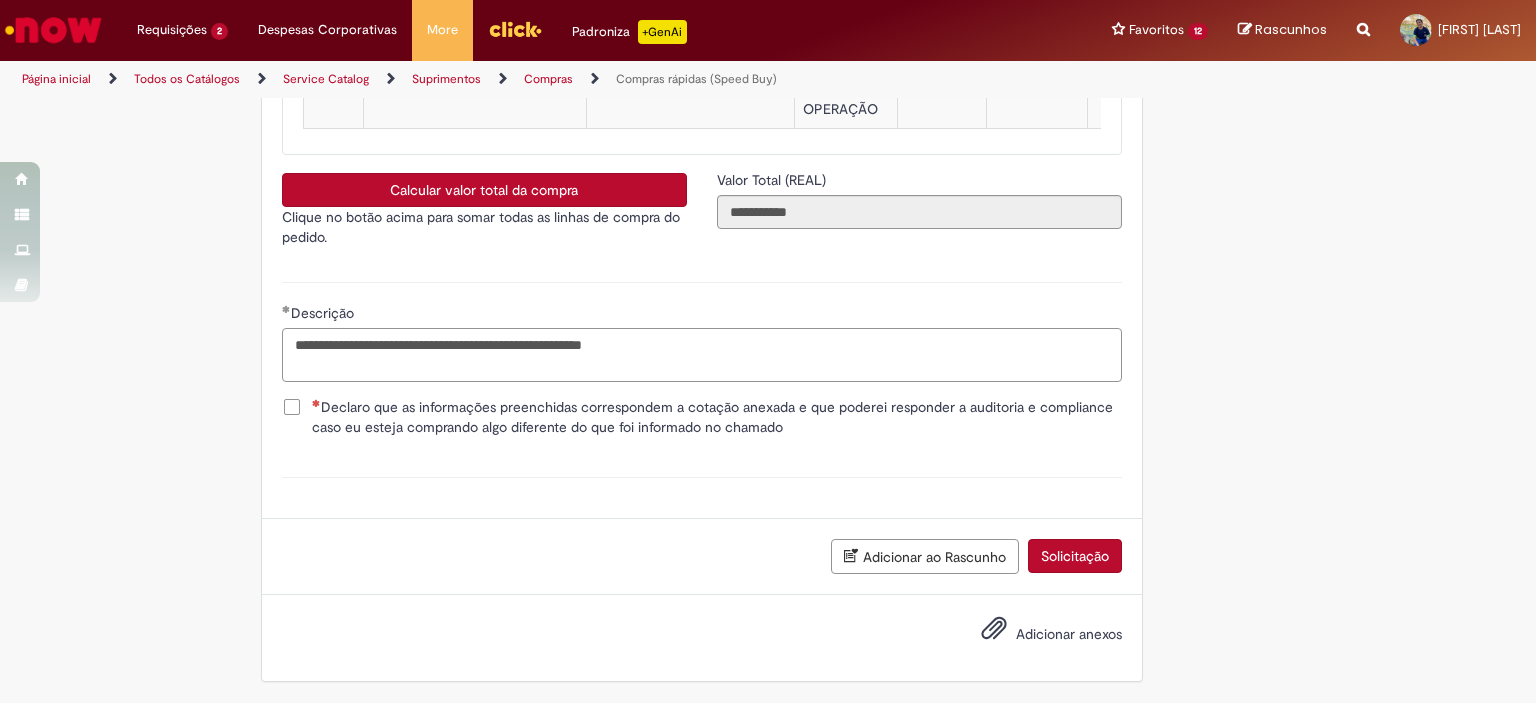 type on "**********" 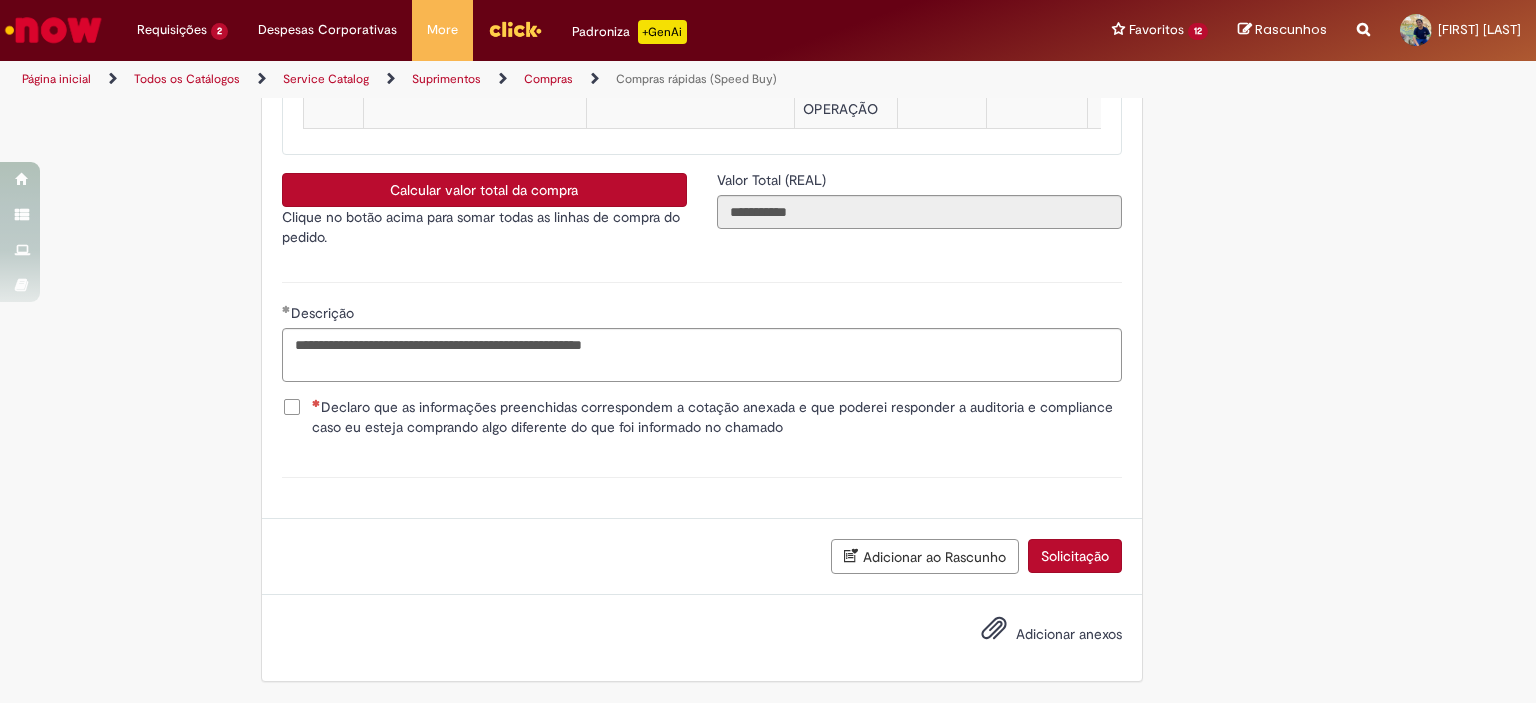 click on "Declaro que as informações preenchidas correspondem a cotação anexada e que poderei responder a auditoria e compliance caso eu esteja comprando algo diferente do que foi informado no chamado" at bounding box center (717, 417) 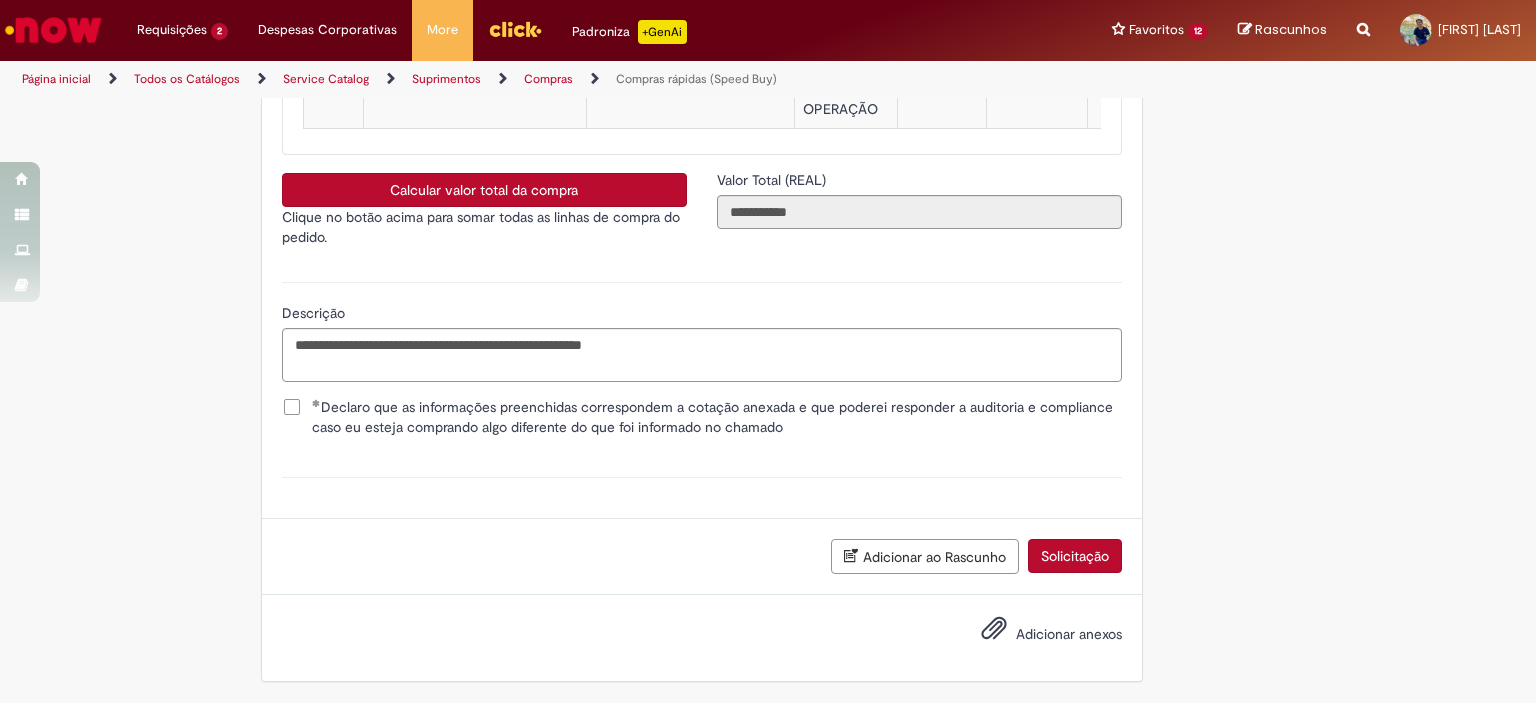 click on "Adicionar anexos" at bounding box center [1069, 634] 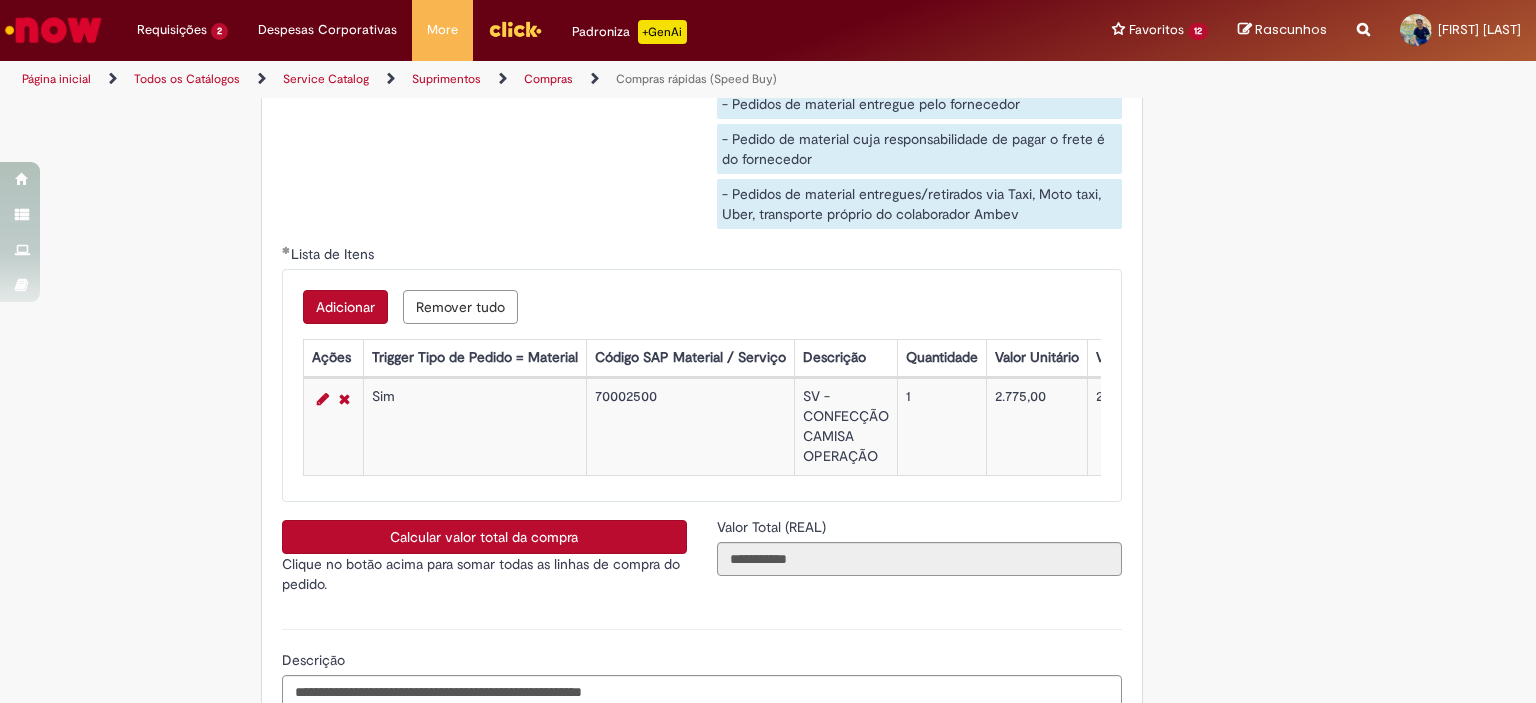 scroll, scrollTop: 3203, scrollLeft: 0, axis: vertical 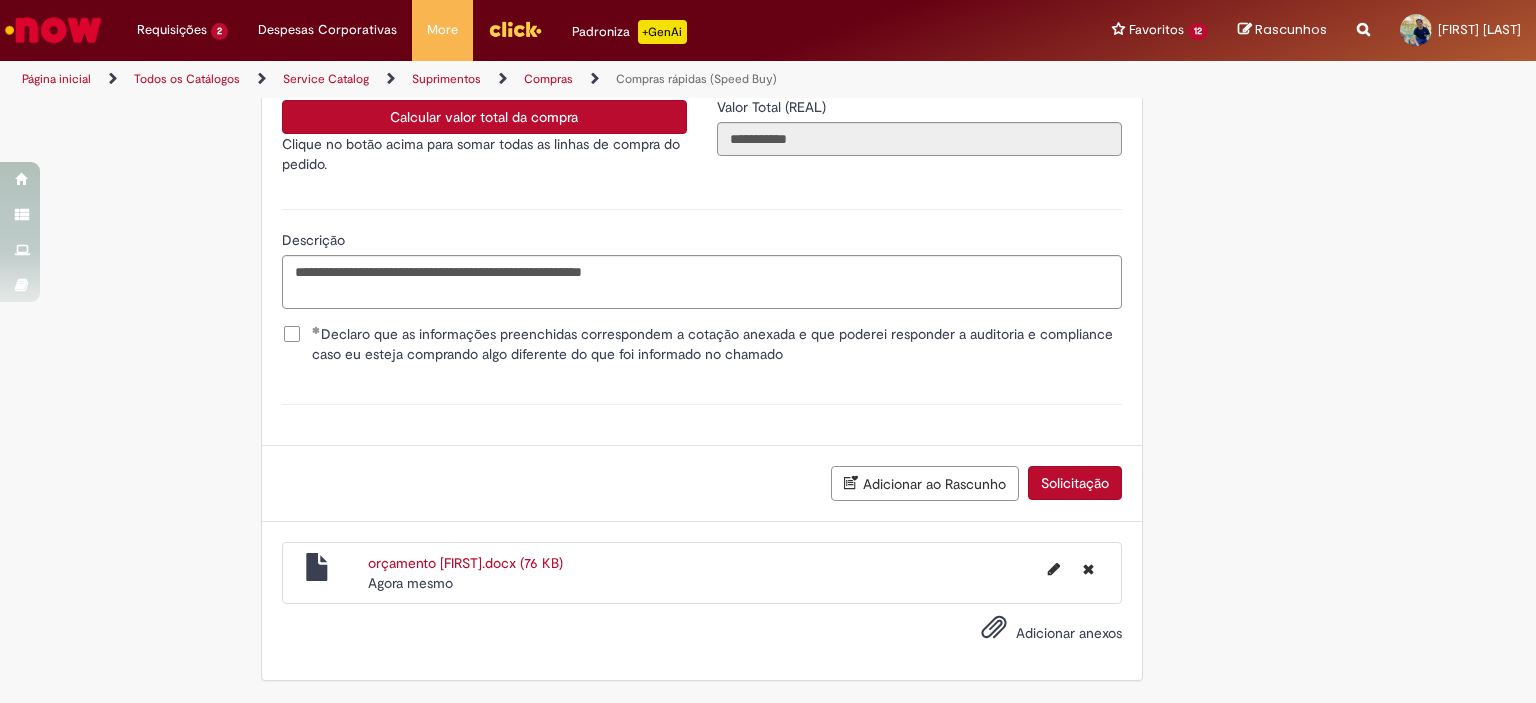 click on "Solicitação" at bounding box center (1075, 483) 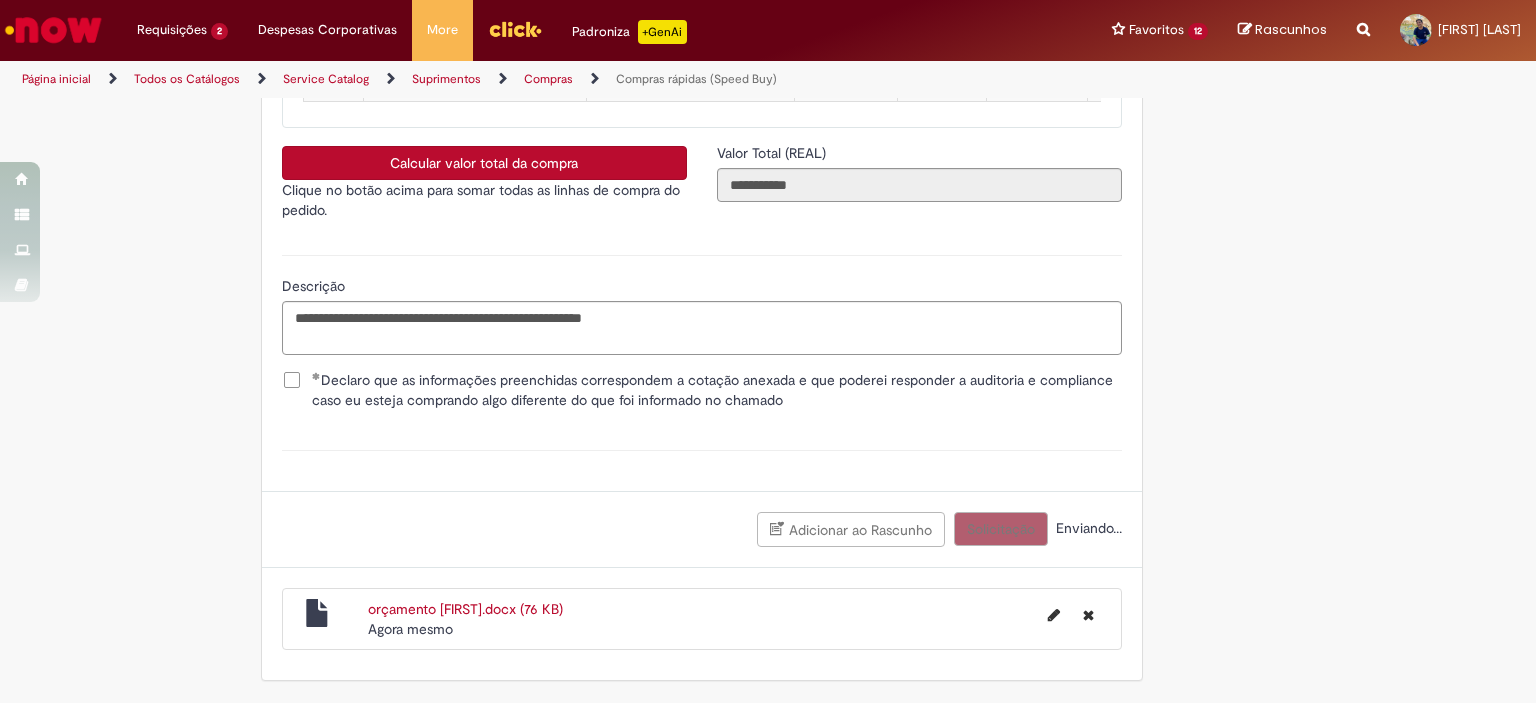 scroll, scrollTop: 3587, scrollLeft: 0, axis: vertical 